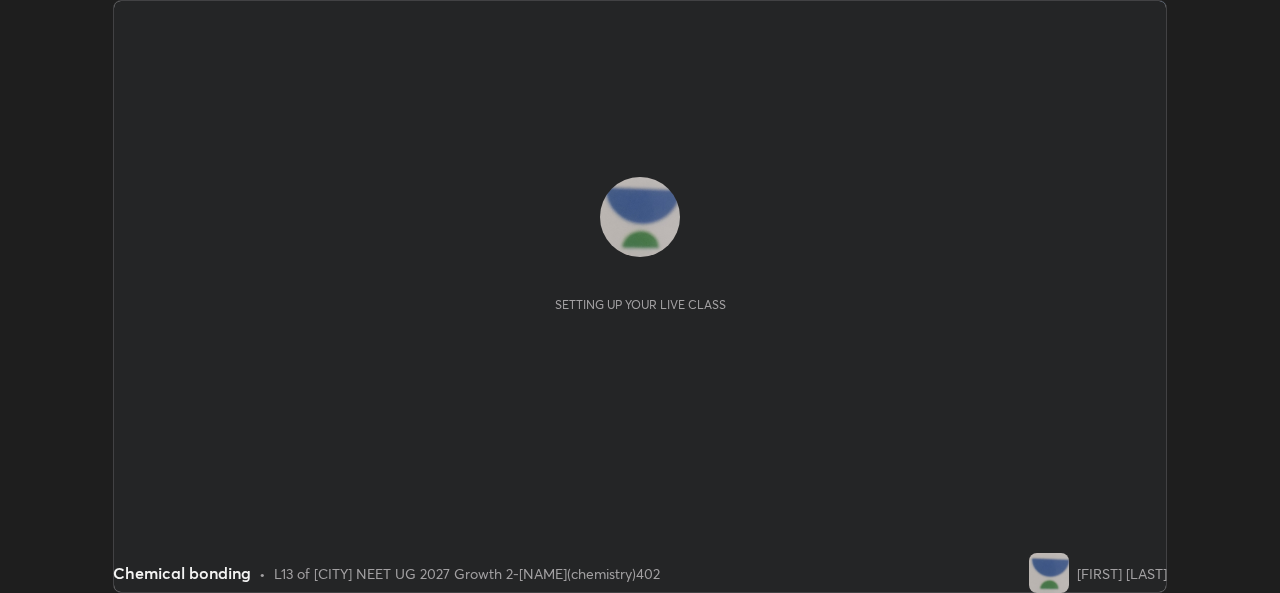 scroll, scrollTop: 0, scrollLeft: 0, axis: both 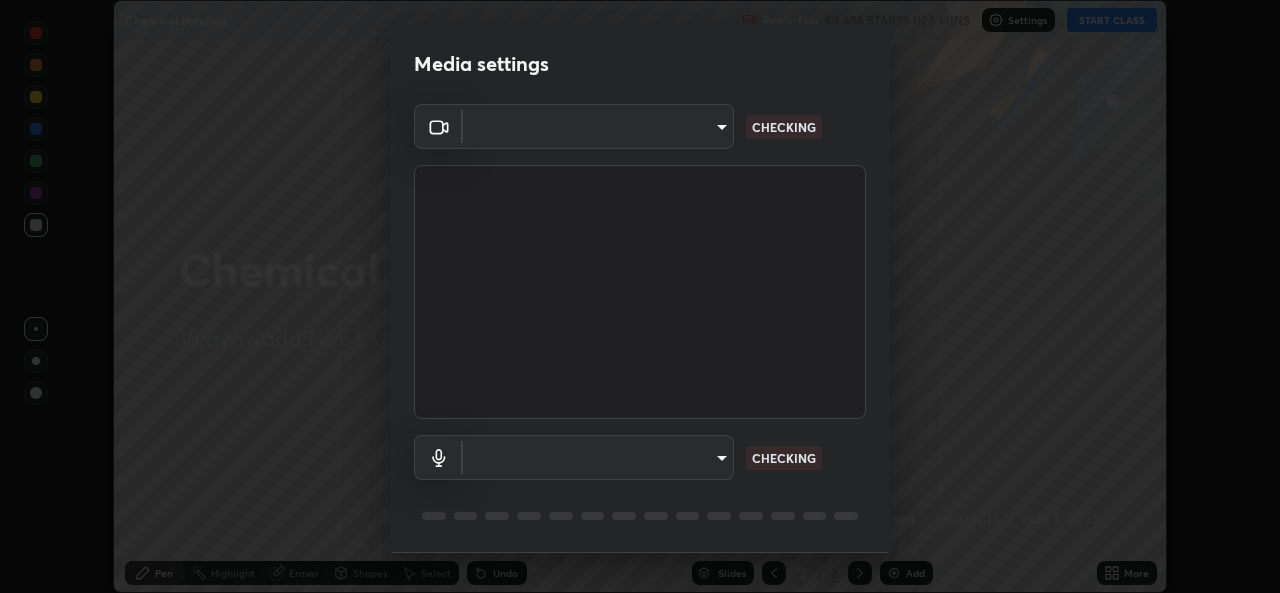 type on "[HASH]" 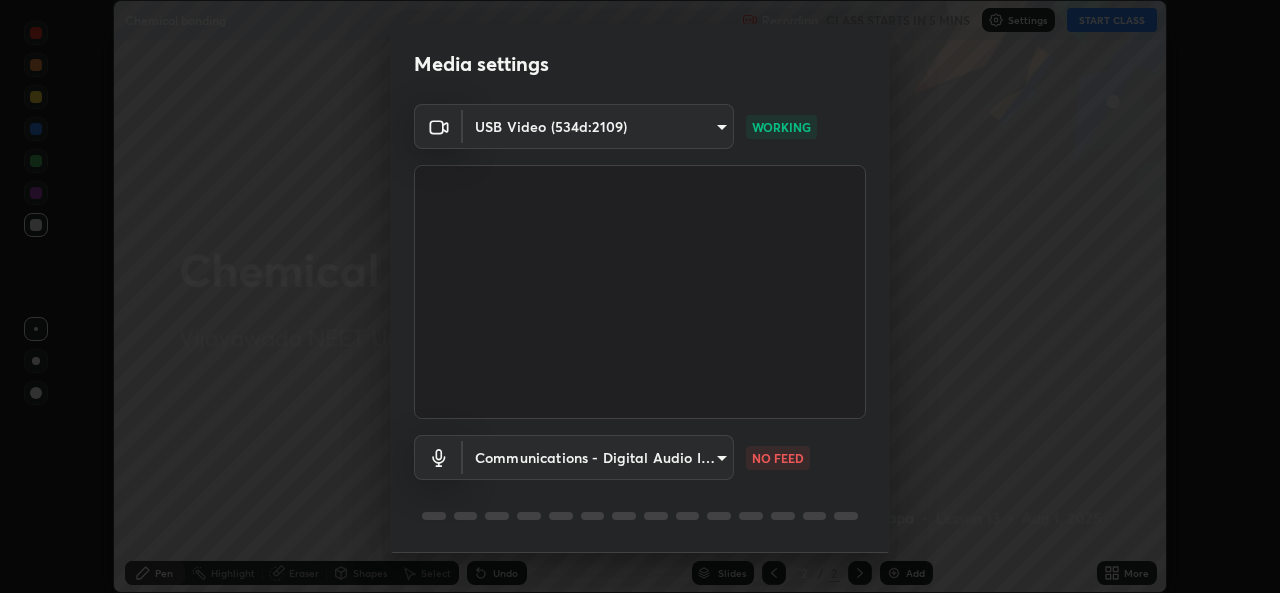 click on "Erase all Chemical bonding Recording CLASS STARTS IN 5 MINS Settings START CLASS Setting up your live class Chemical bonding • L13 of [CITY] NEET UG 2027 Growth 2-[NAME](chemistry)402 [NAME] Pen Highlight Eraser Shapes Select Undo Slides 2 / 2 Add More No doubts shared Encourage your learners to ask a doubt for better clarity Report an issue Reason for reporting Buffering Chat not working Audio - Video sync issue Educator video quality low ​ Attach an image Report Media settings USB Video (534d:2109) [HASH] WORKING Communications - Digital Audio Interface (USB Digital Audio) communications NO FEED 1 / 5 Next" at bounding box center (640, 296) 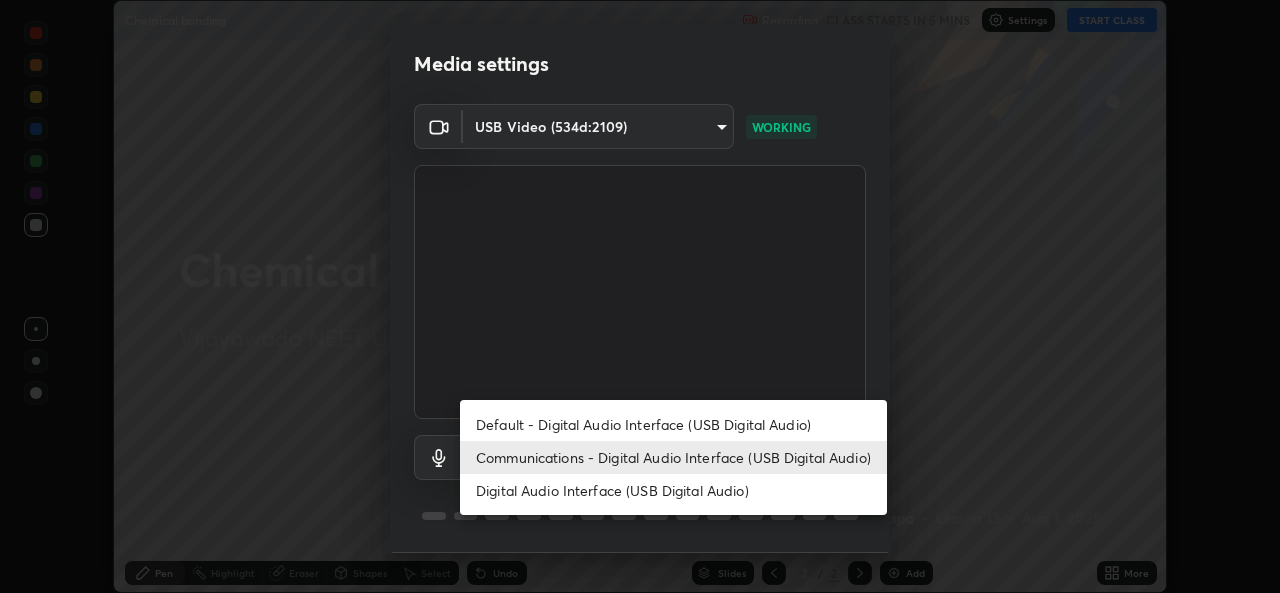 click on "Digital Audio Interface (USB Digital Audio)" at bounding box center (673, 490) 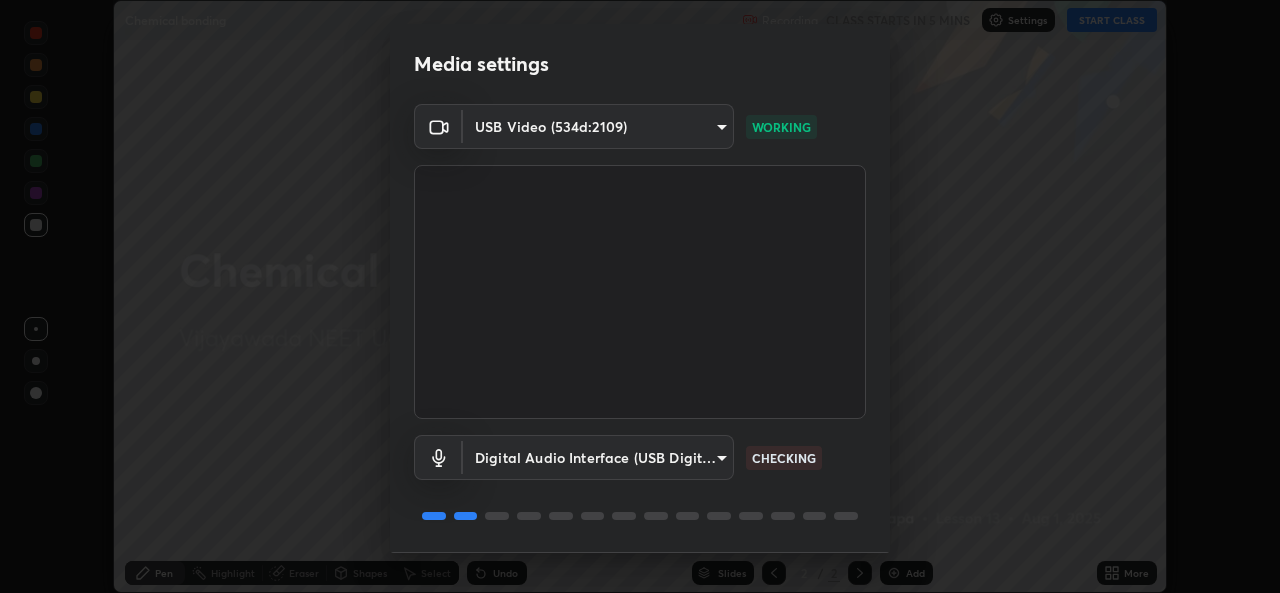 scroll, scrollTop: 63, scrollLeft: 0, axis: vertical 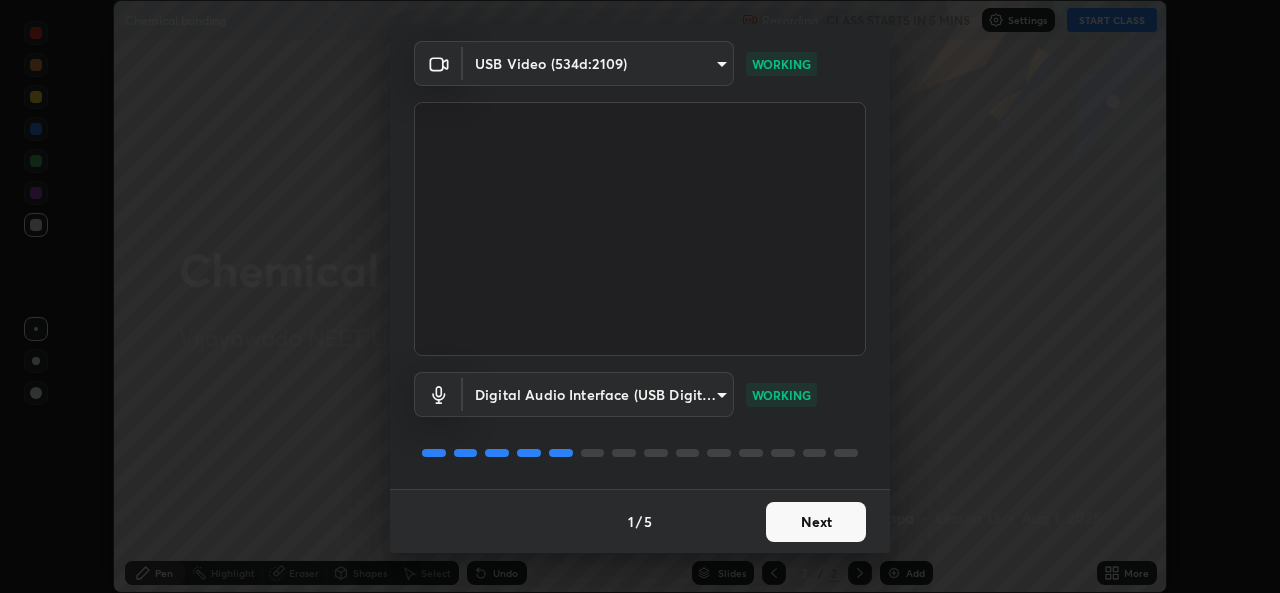 click on "Next" at bounding box center [816, 522] 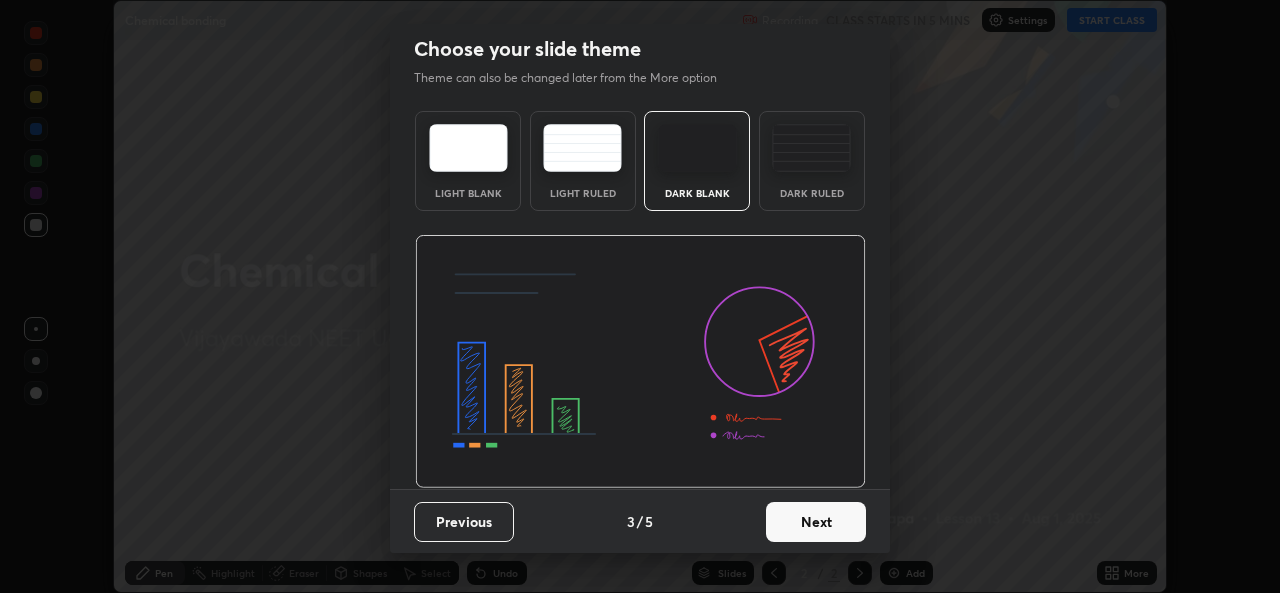 scroll, scrollTop: 0, scrollLeft: 0, axis: both 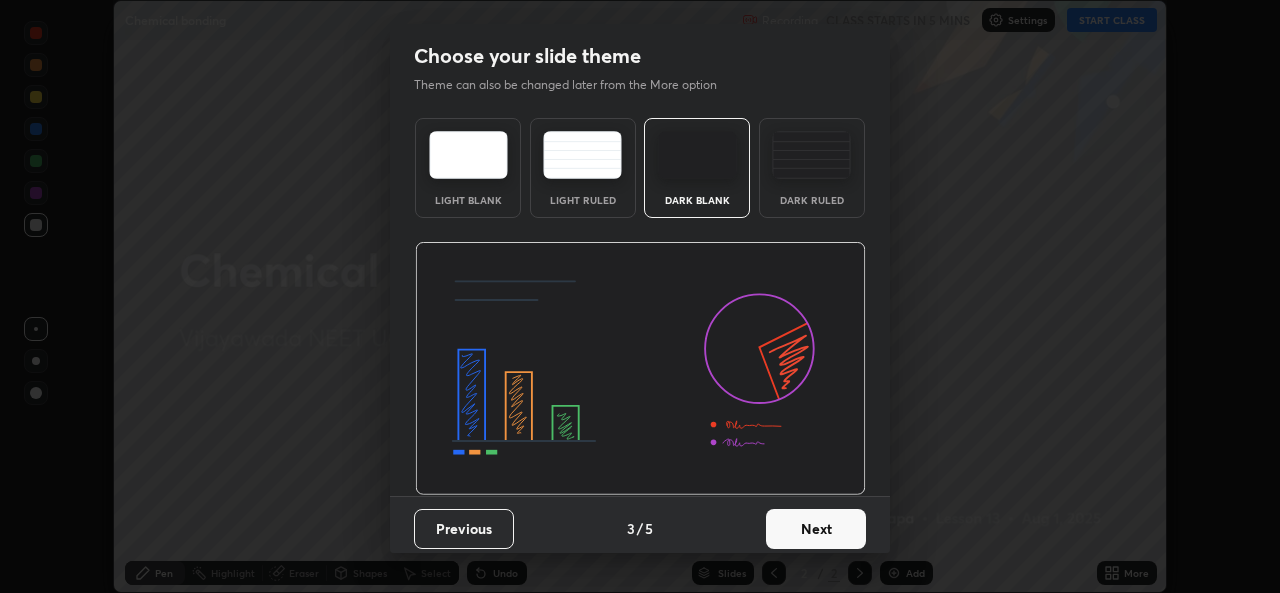 click on "Next" at bounding box center (816, 529) 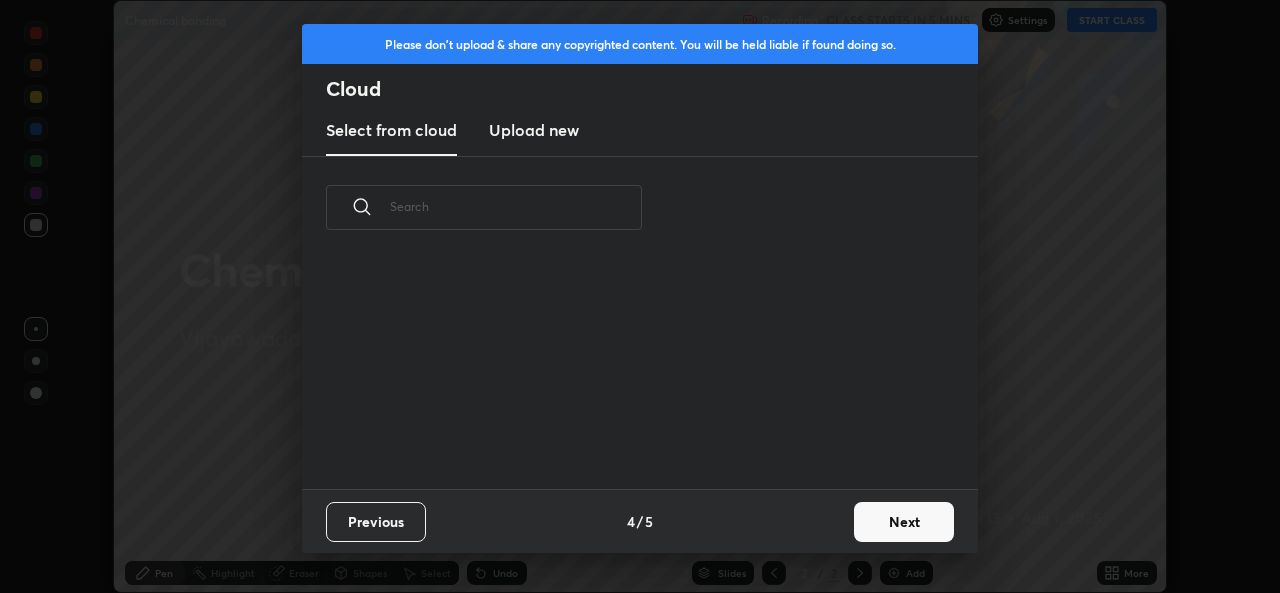 click on "Next" at bounding box center (904, 522) 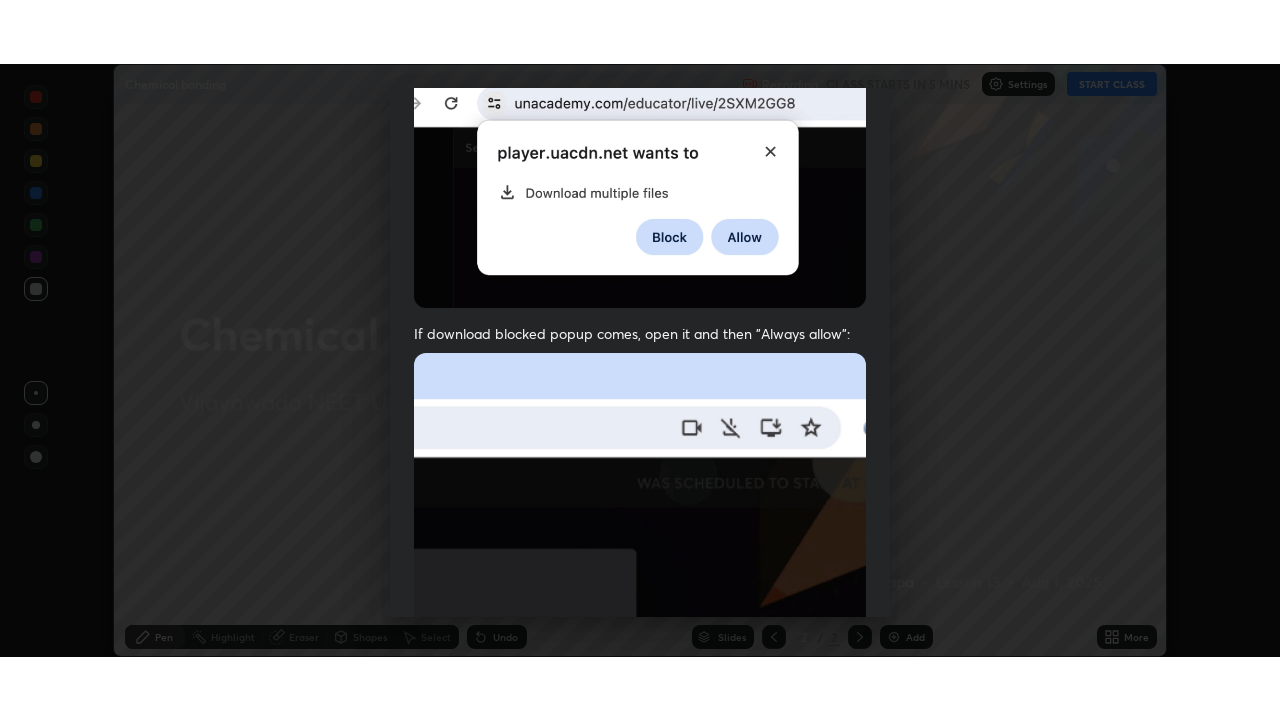 scroll, scrollTop: 471, scrollLeft: 0, axis: vertical 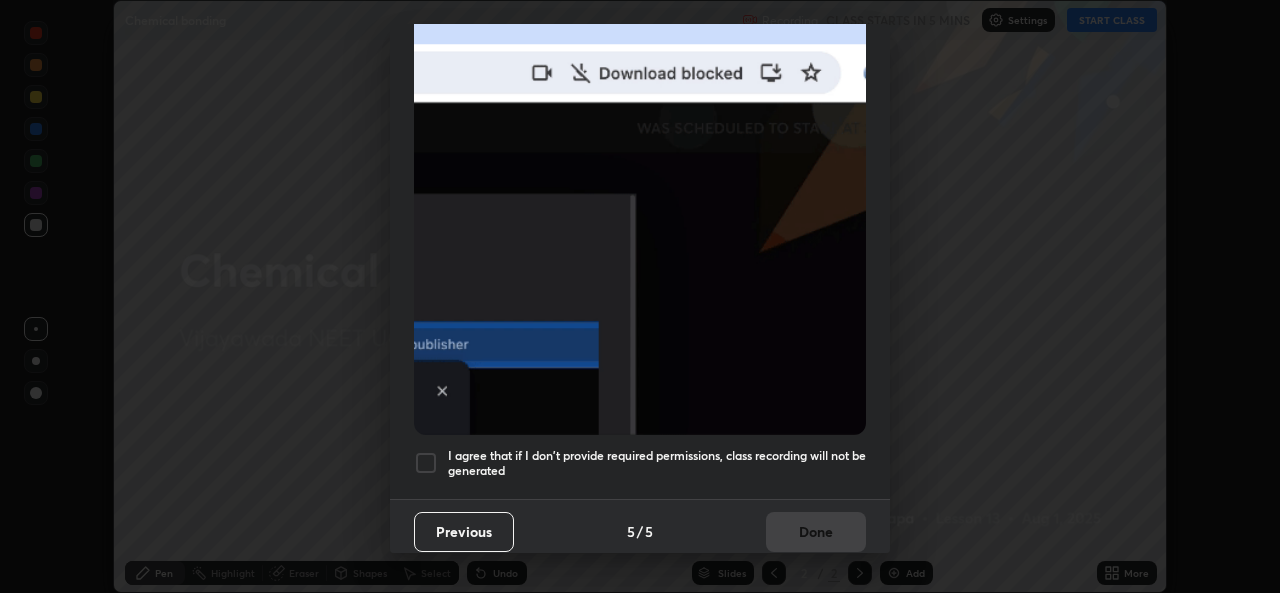 click at bounding box center [426, 463] 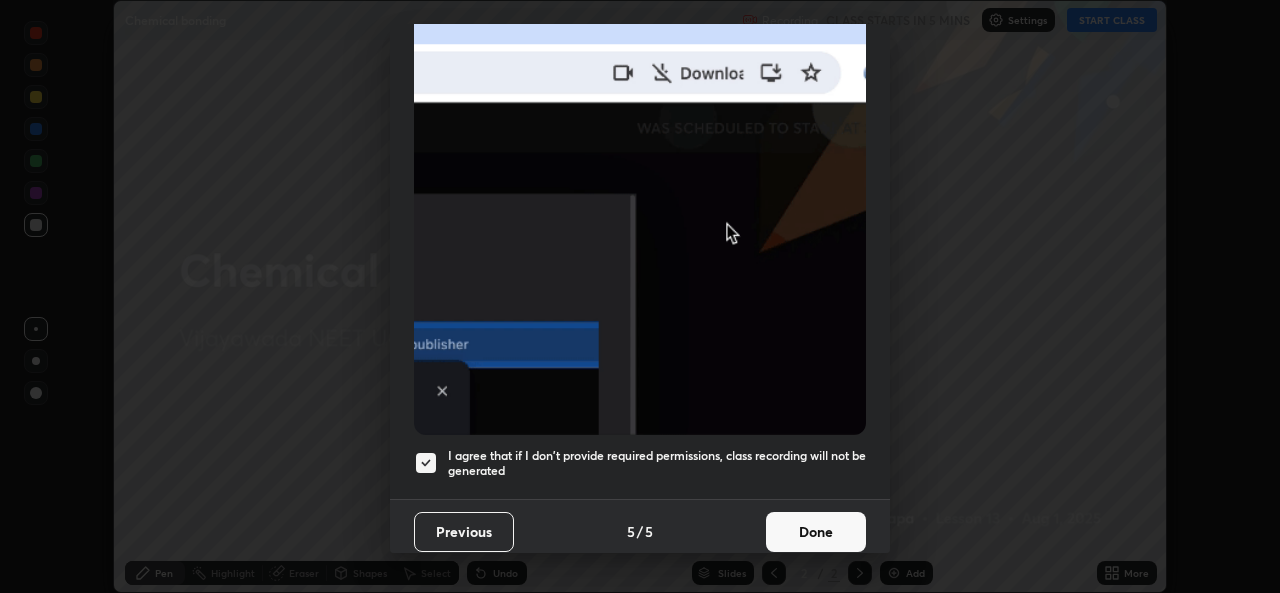 click on "Done" at bounding box center [816, 532] 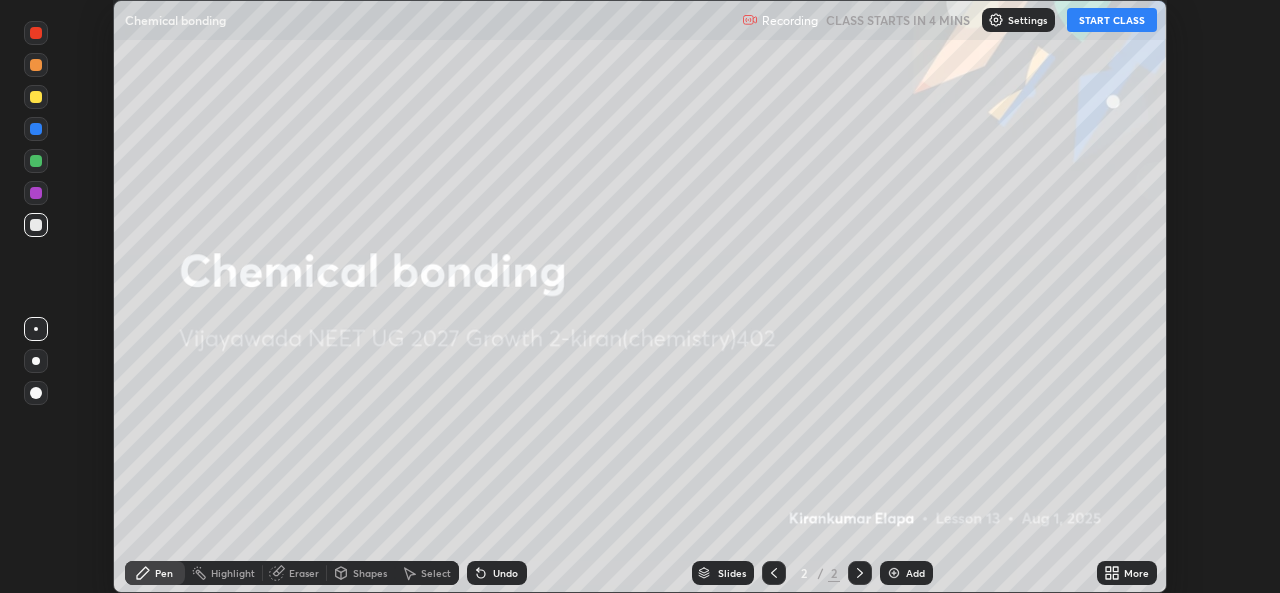 click on "START CLASS" at bounding box center [1112, 20] 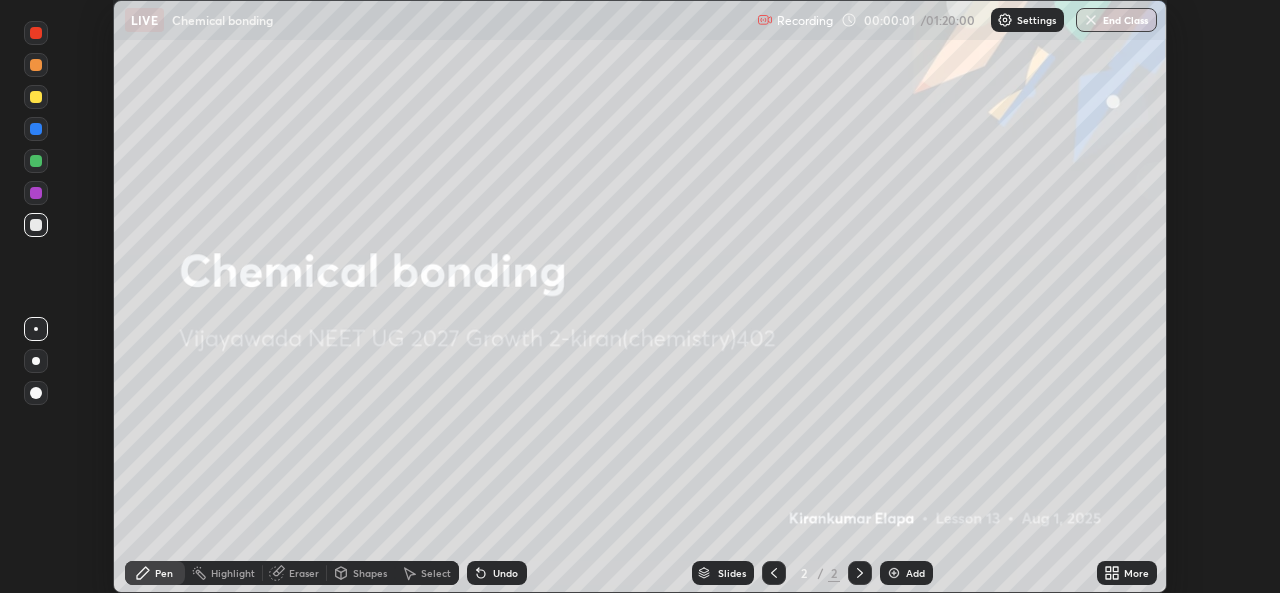 click 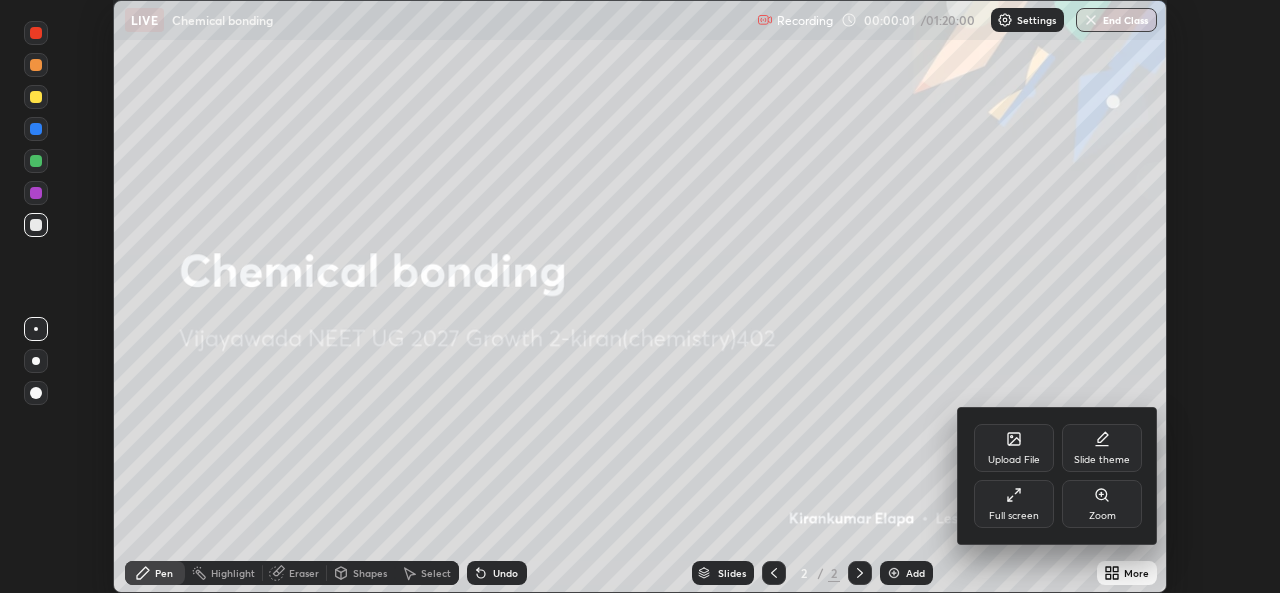 click on "Full screen" at bounding box center [1014, 504] 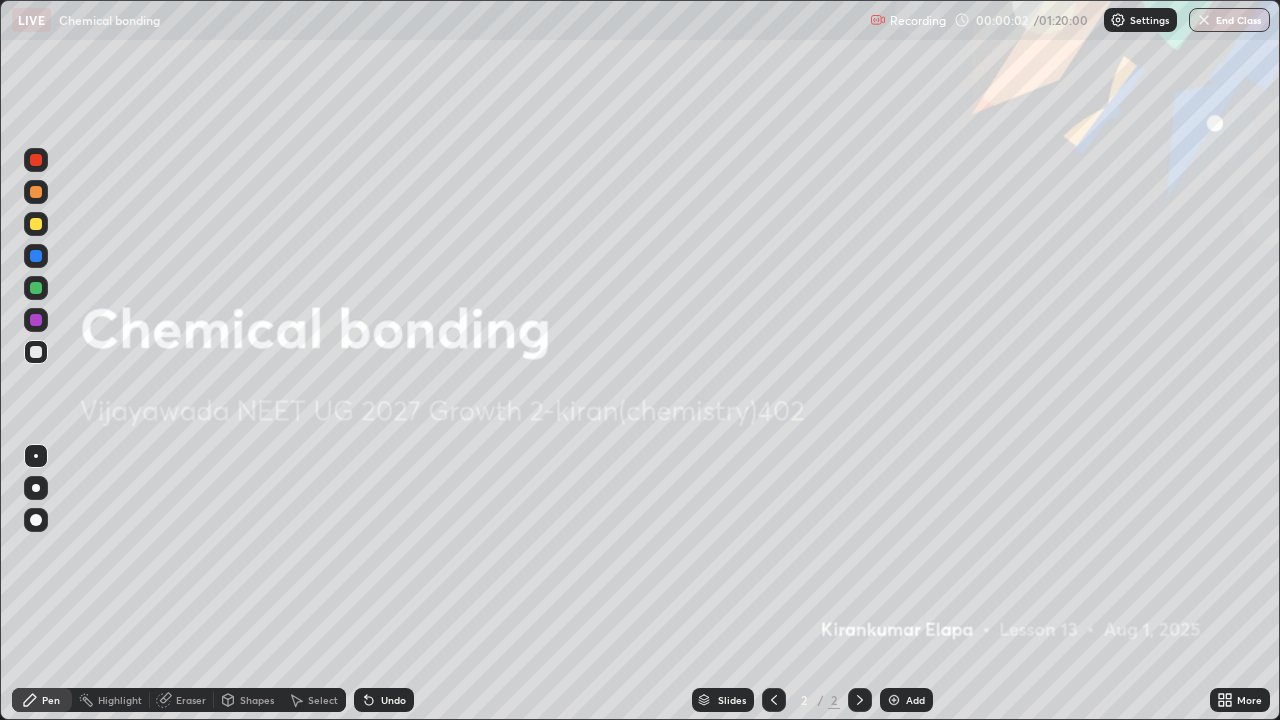 scroll, scrollTop: 99280, scrollLeft: 98720, axis: both 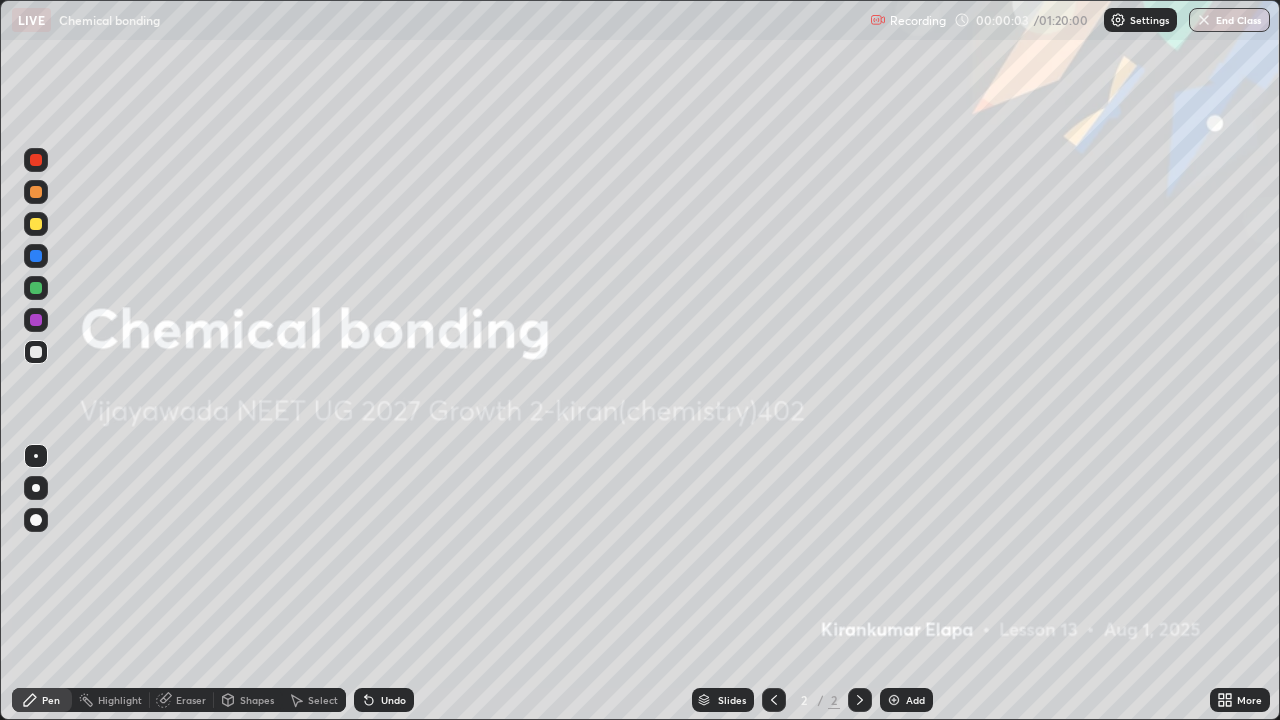 click on "Add" at bounding box center [915, 700] 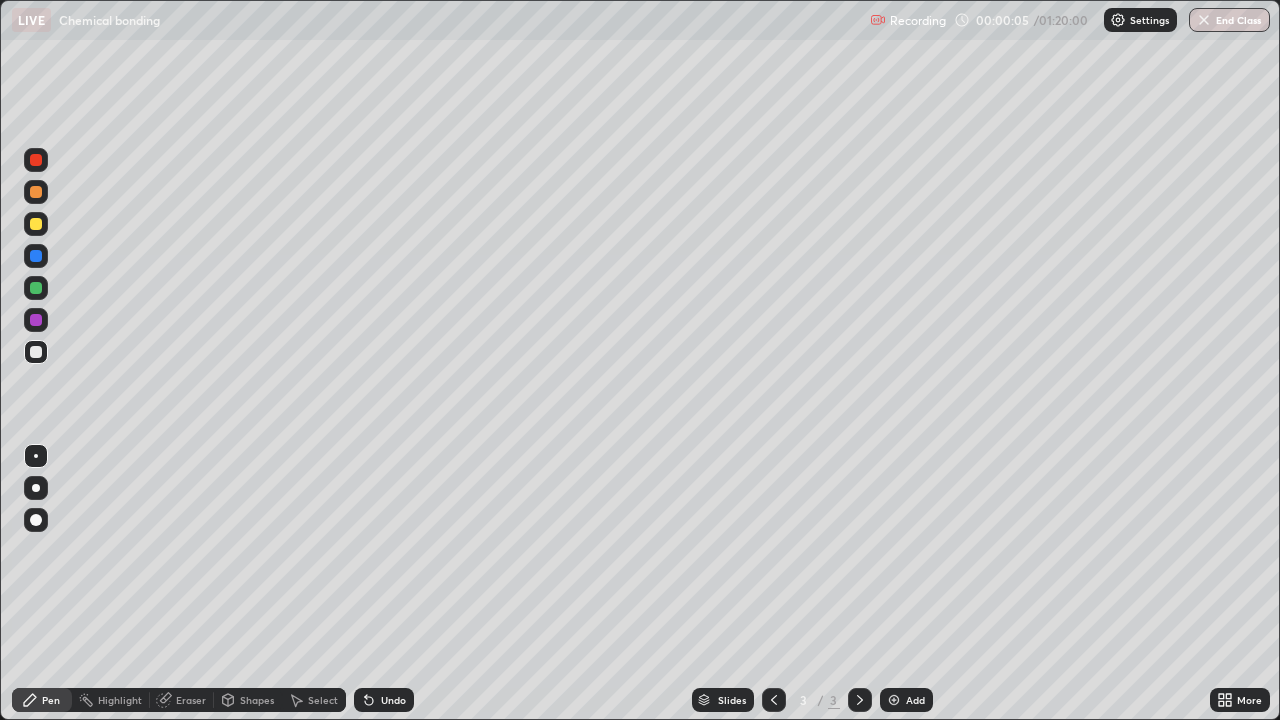 click at bounding box center (36, 488) 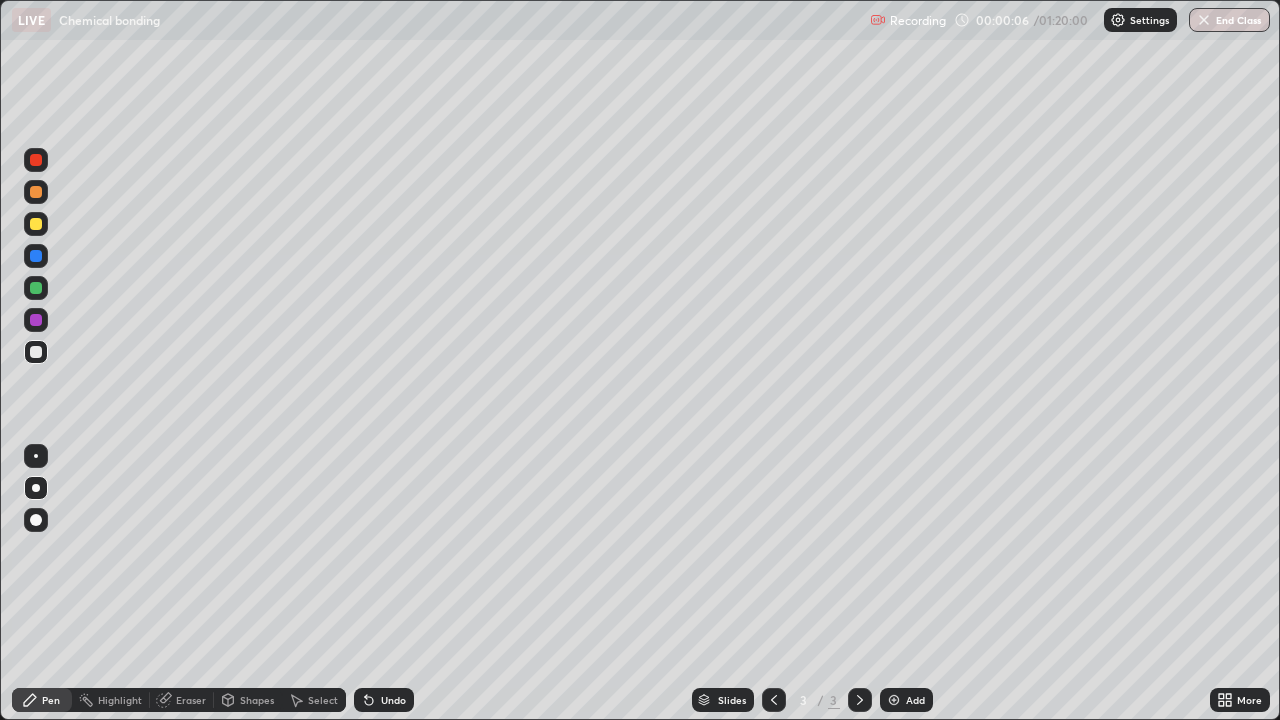 click at bounding box center [36, 224] 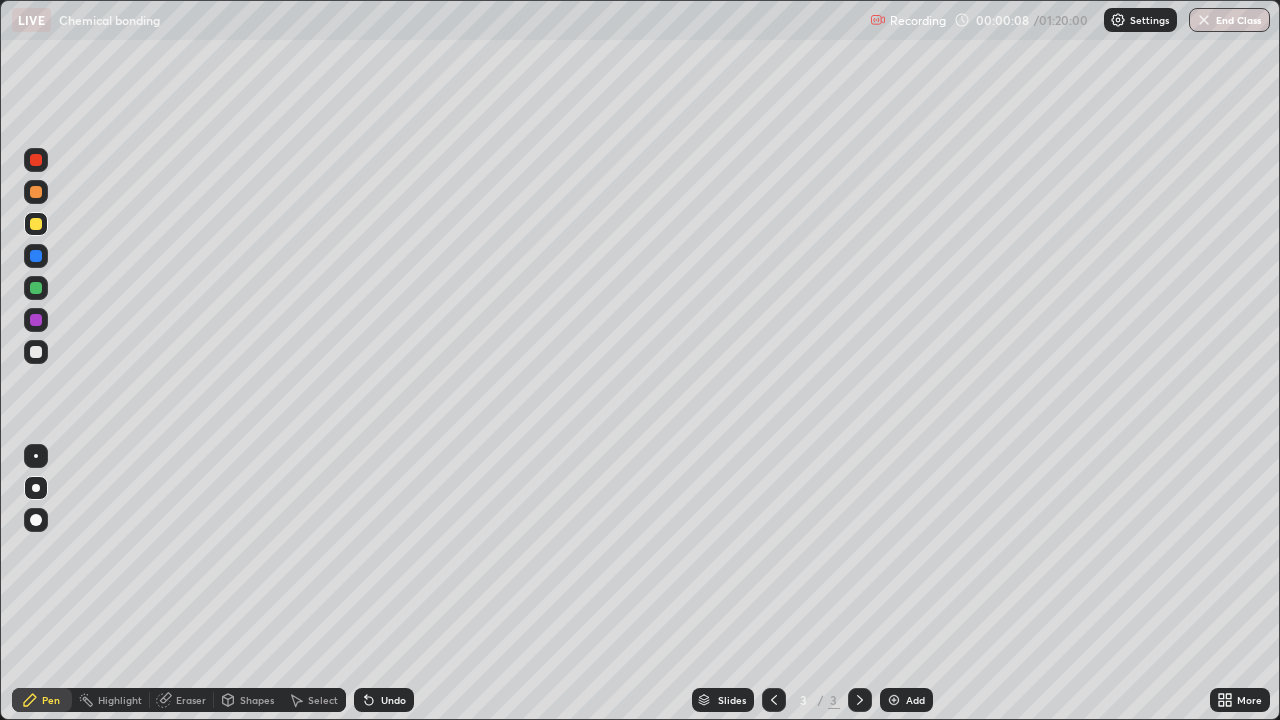 click at bounding box center [36, 520] 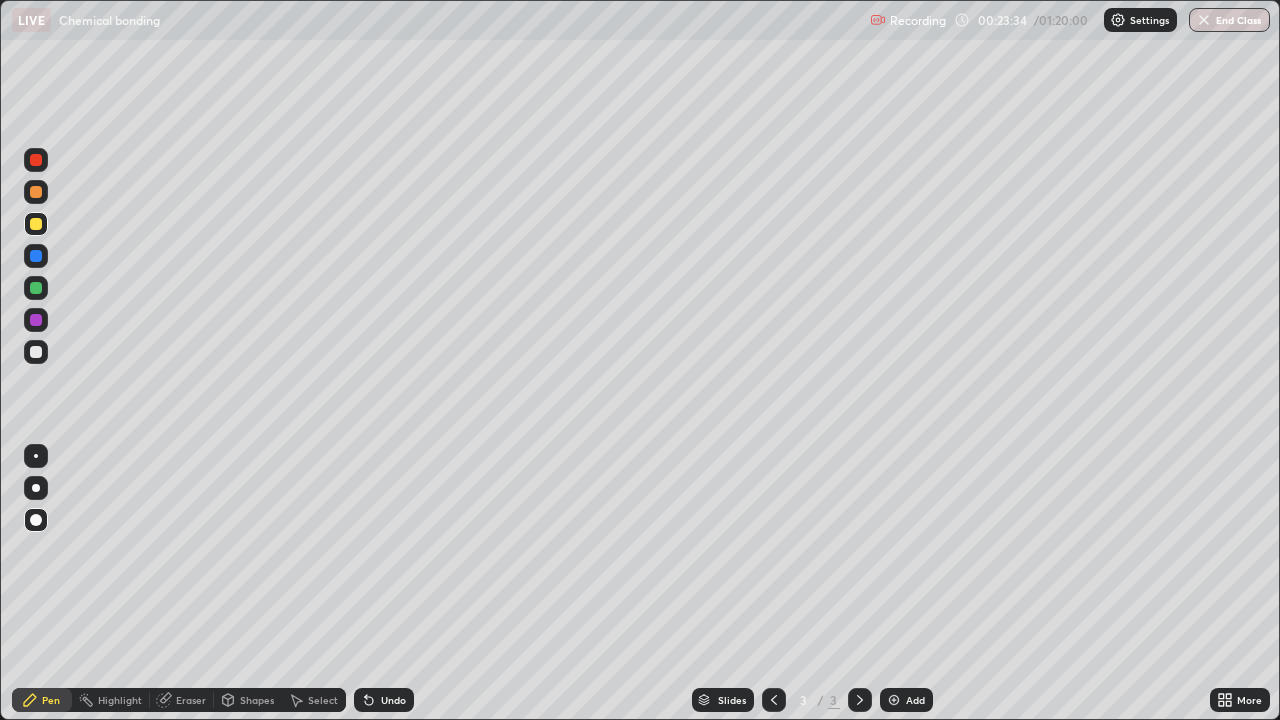 click on "Add" at bounding box center (906, 700) 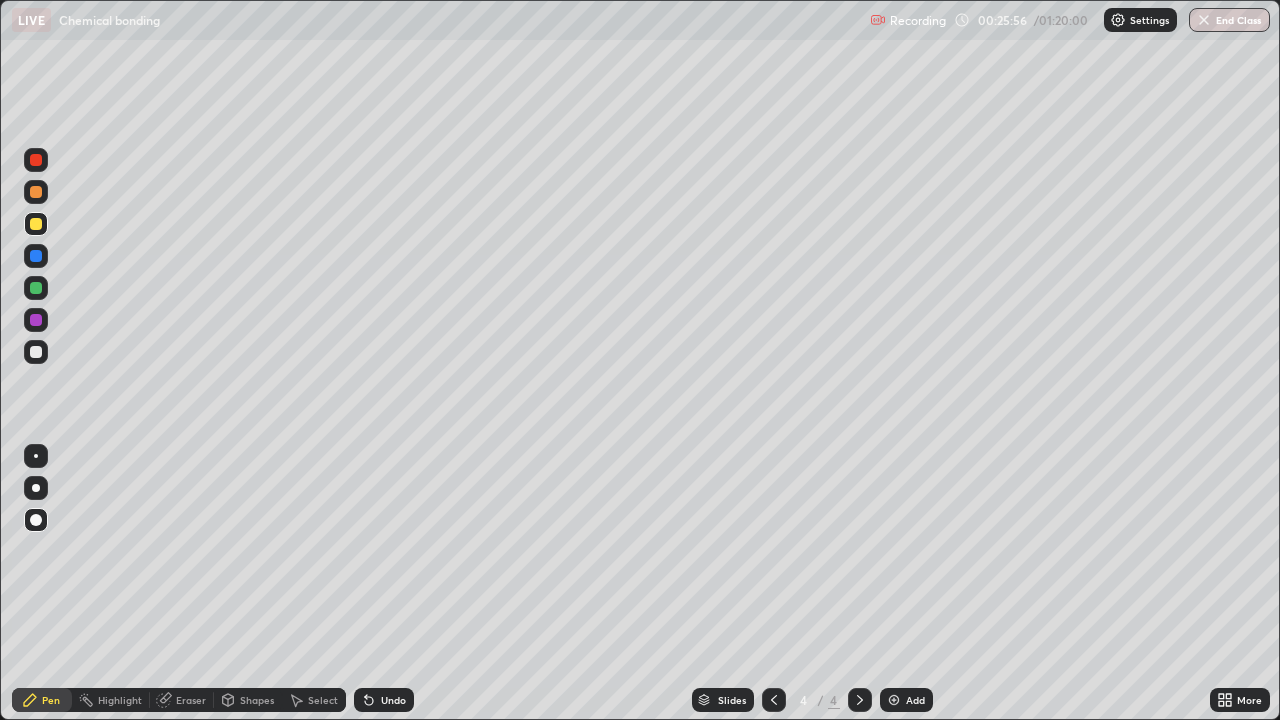click at bounding box center [36, 352] 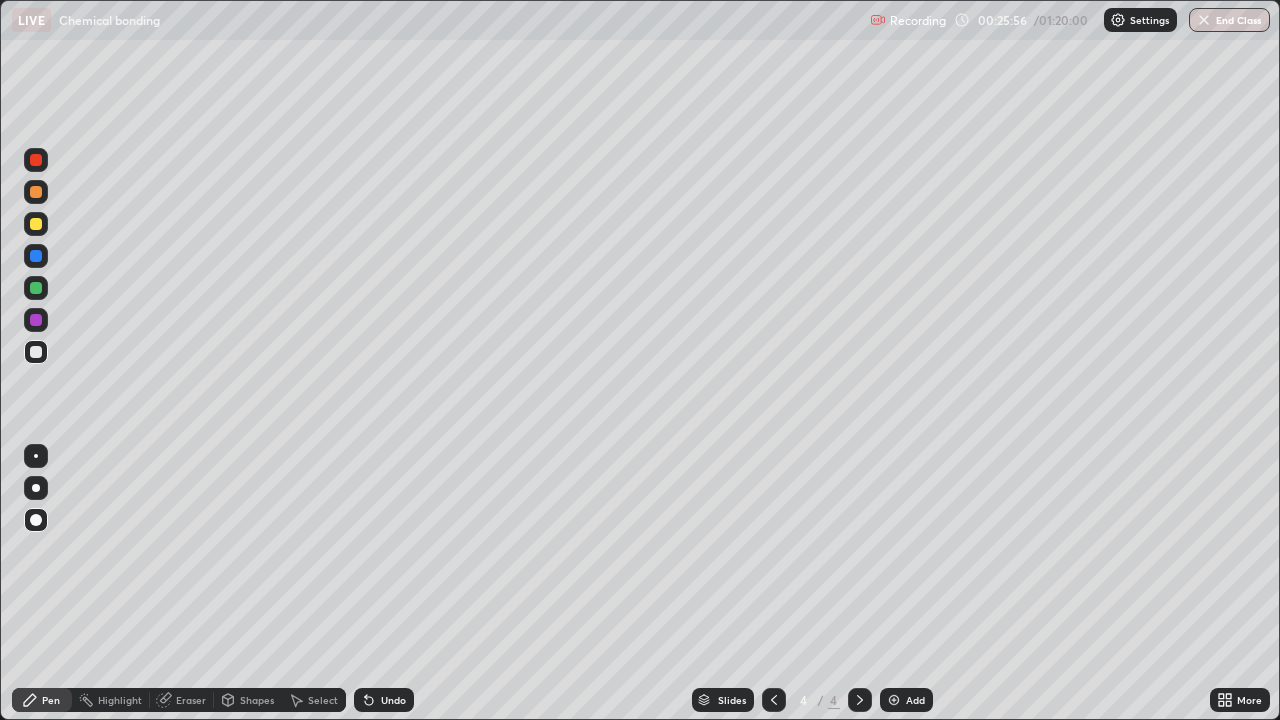 click at bounding box center [36, 488] 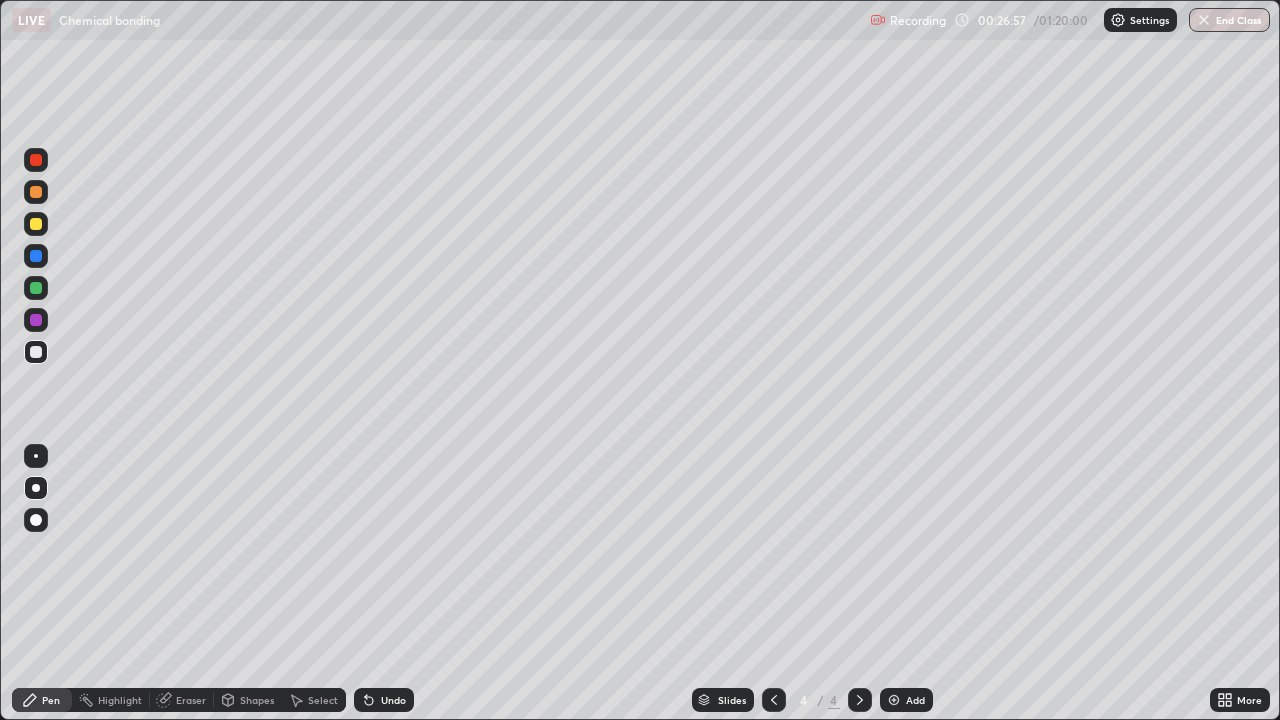 click at bounding box center (36, 288) 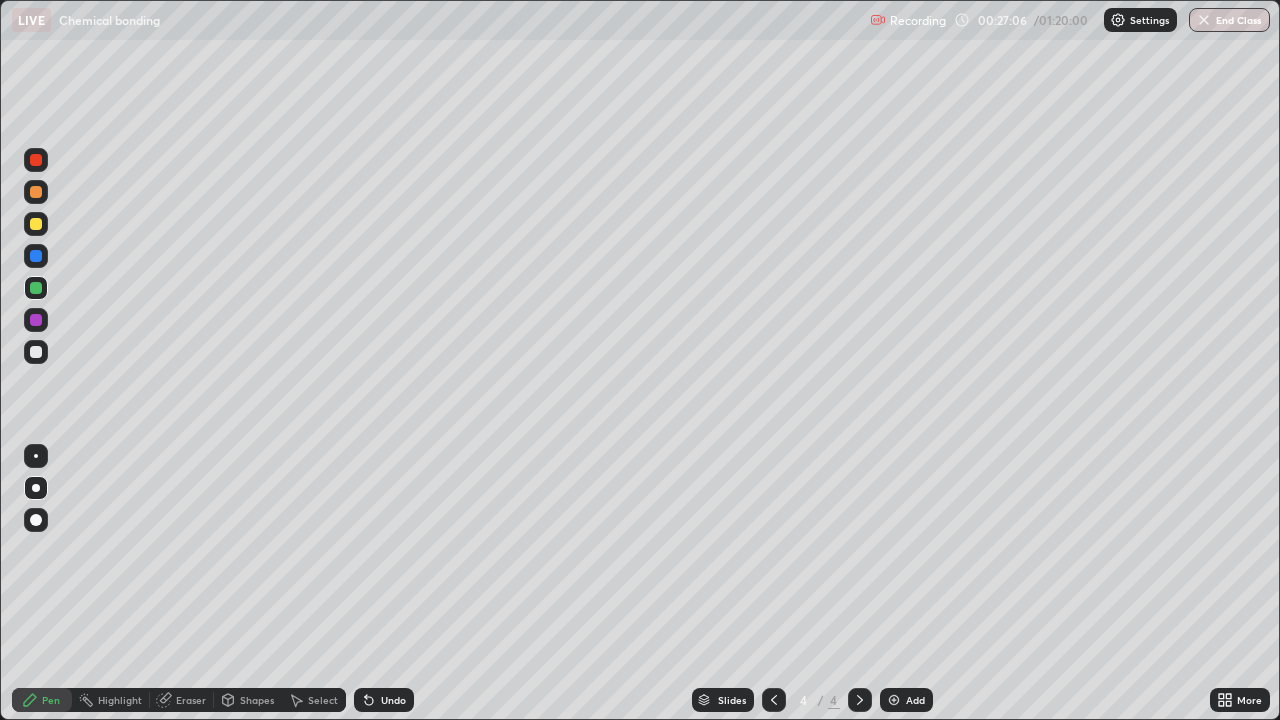 click at bounding box center [36, 320] 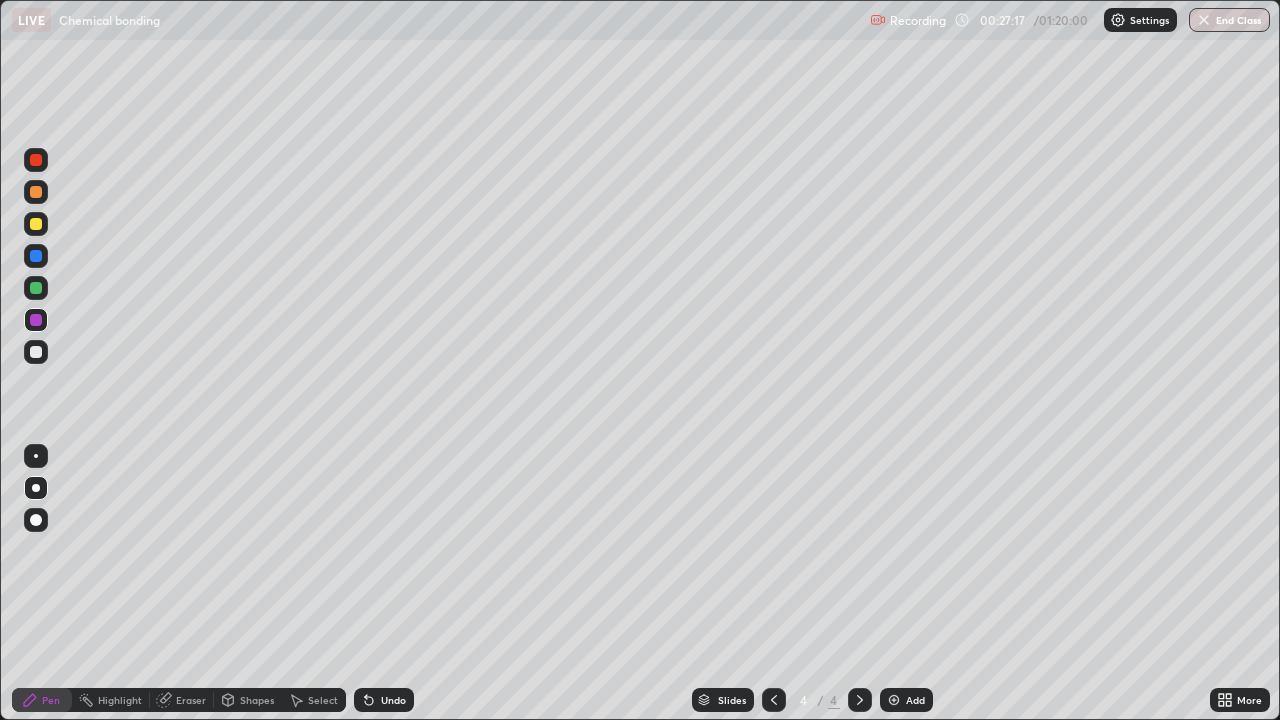 click at bounding box center (36, 224) 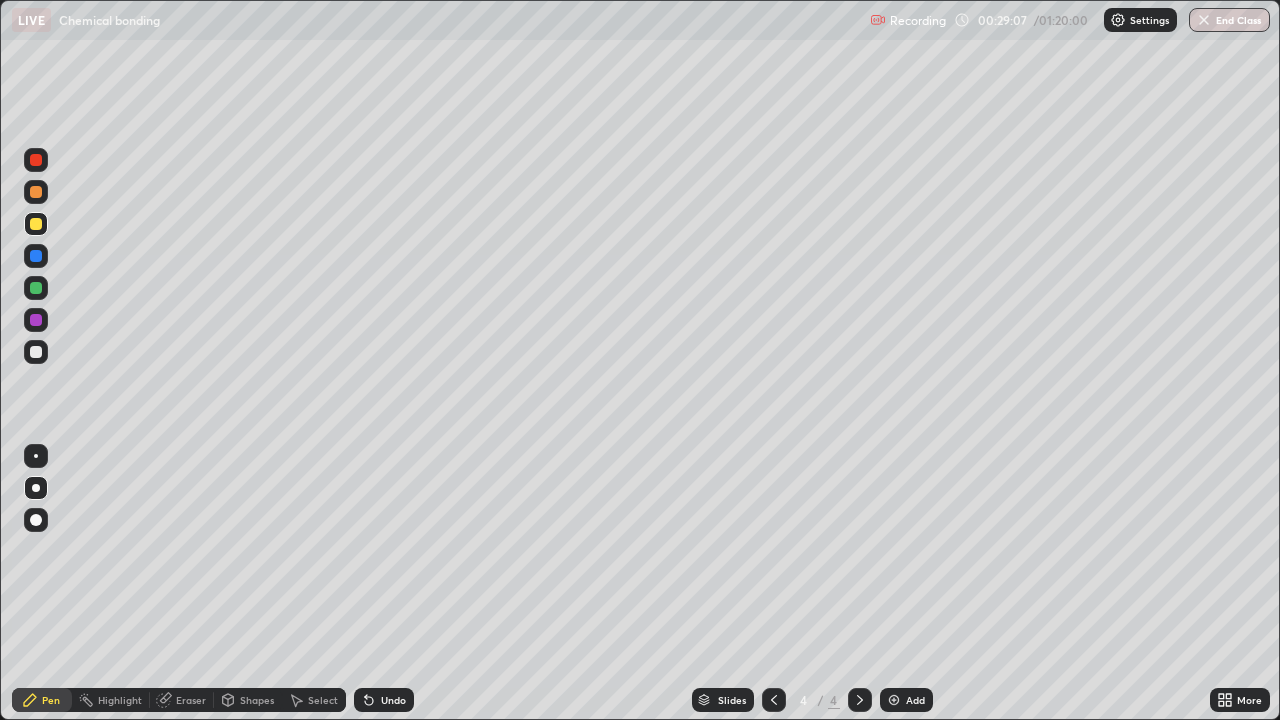 click at bounding box center [36, 352] 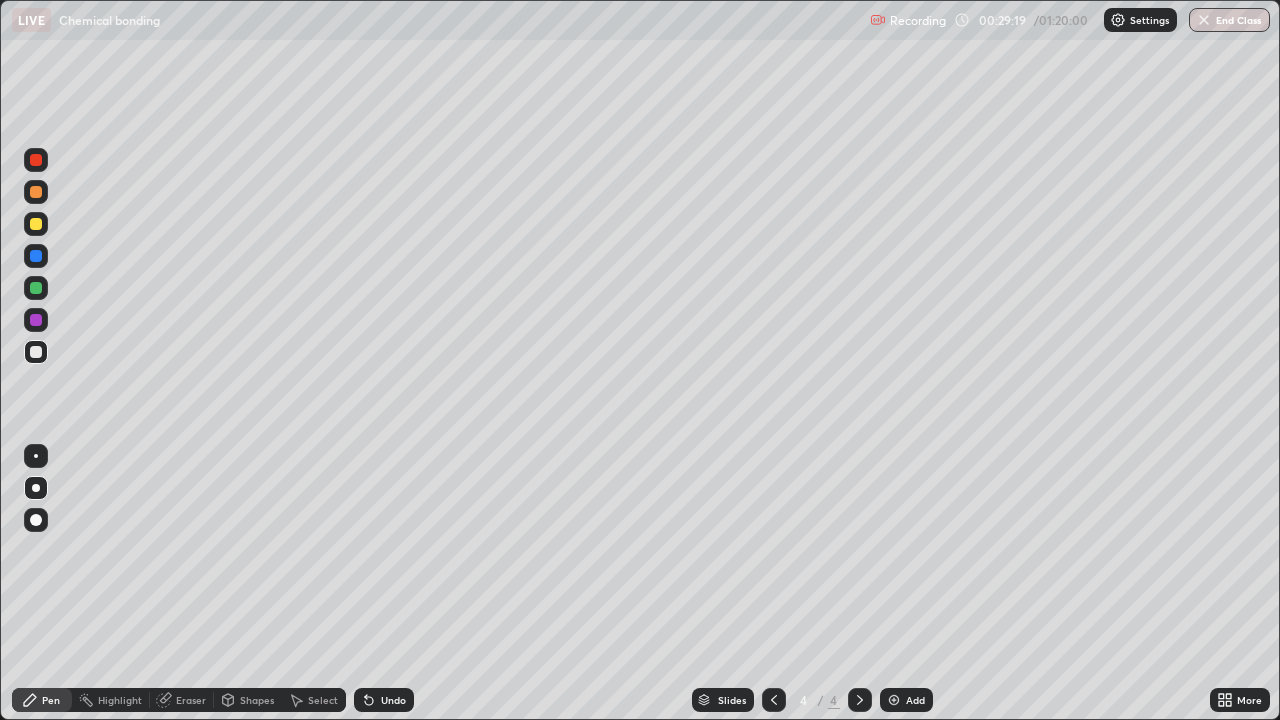 click at bounding box center (36, 320) 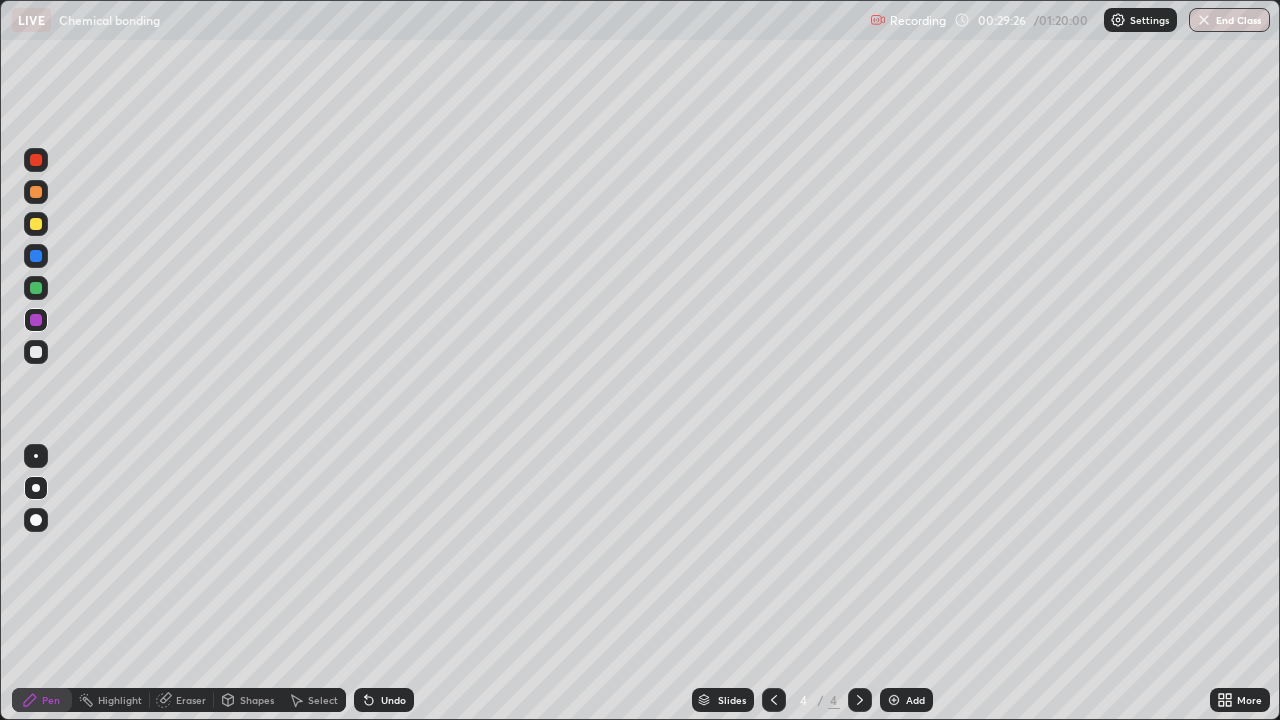 click on "Undo" at bounding box center [393, 700] 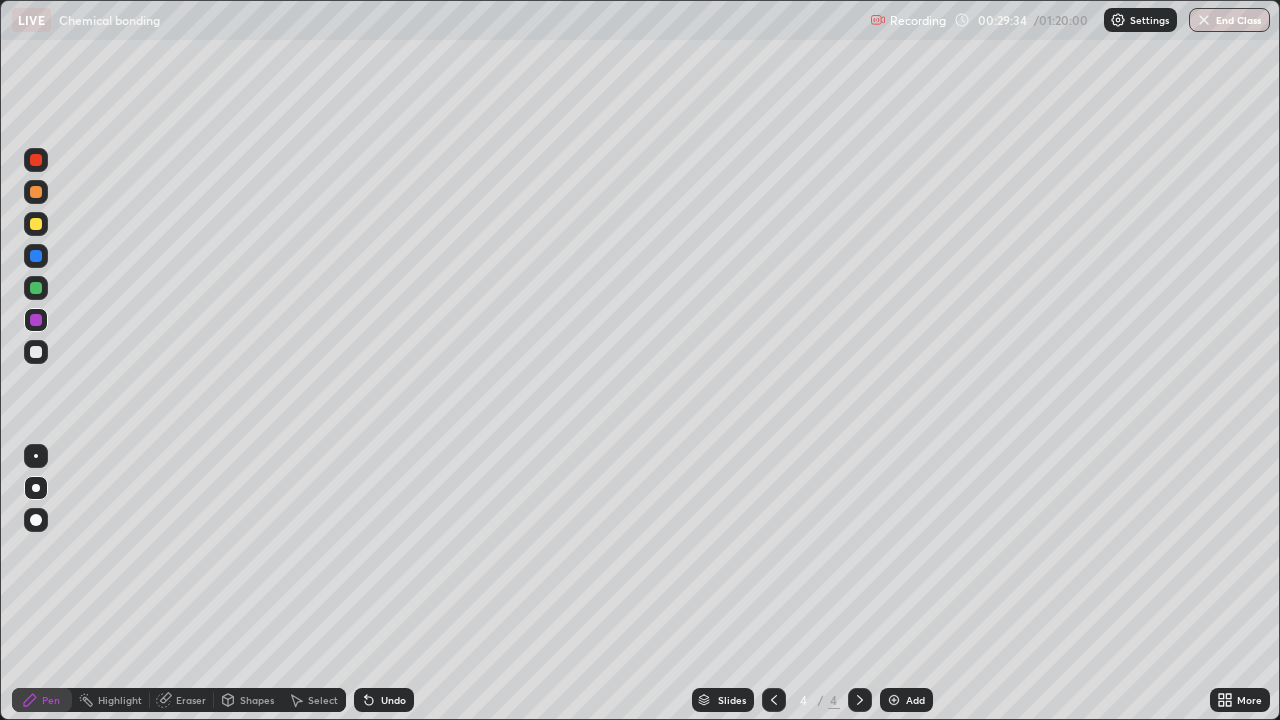 click on "Eraser" at bounding box center [191, 700] 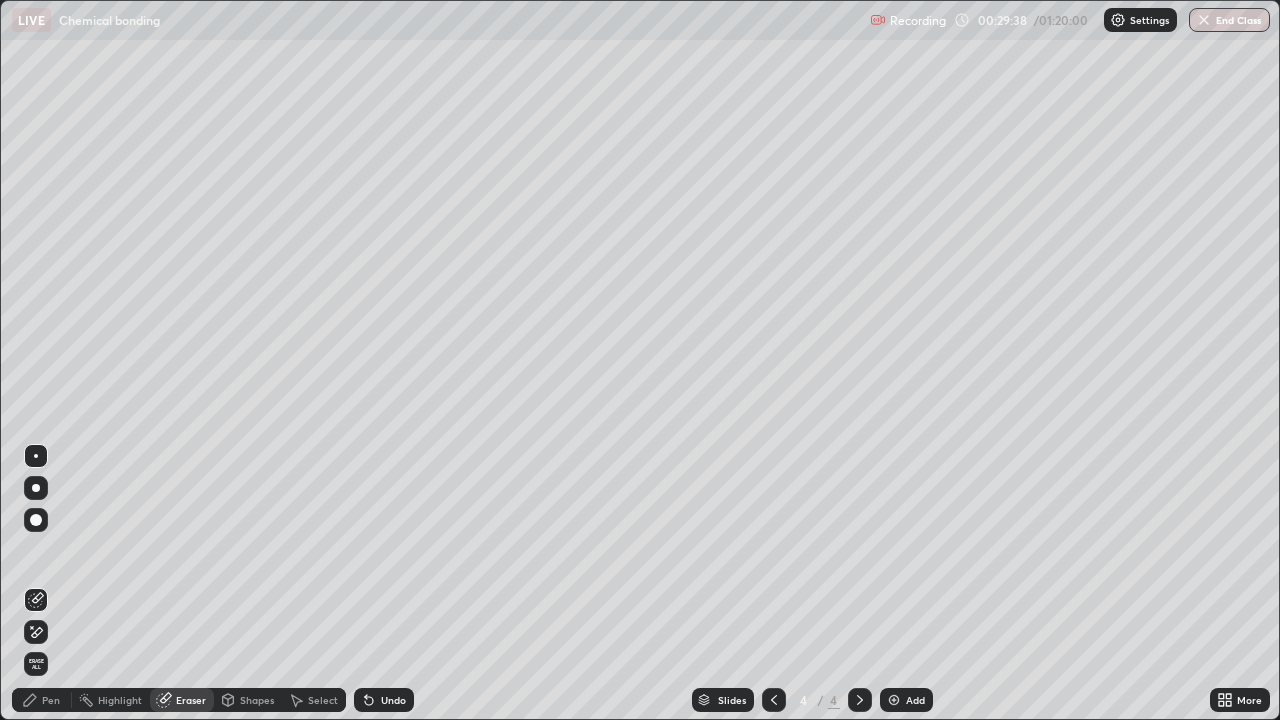 click on "Pen" at bounding box center (42, 700) 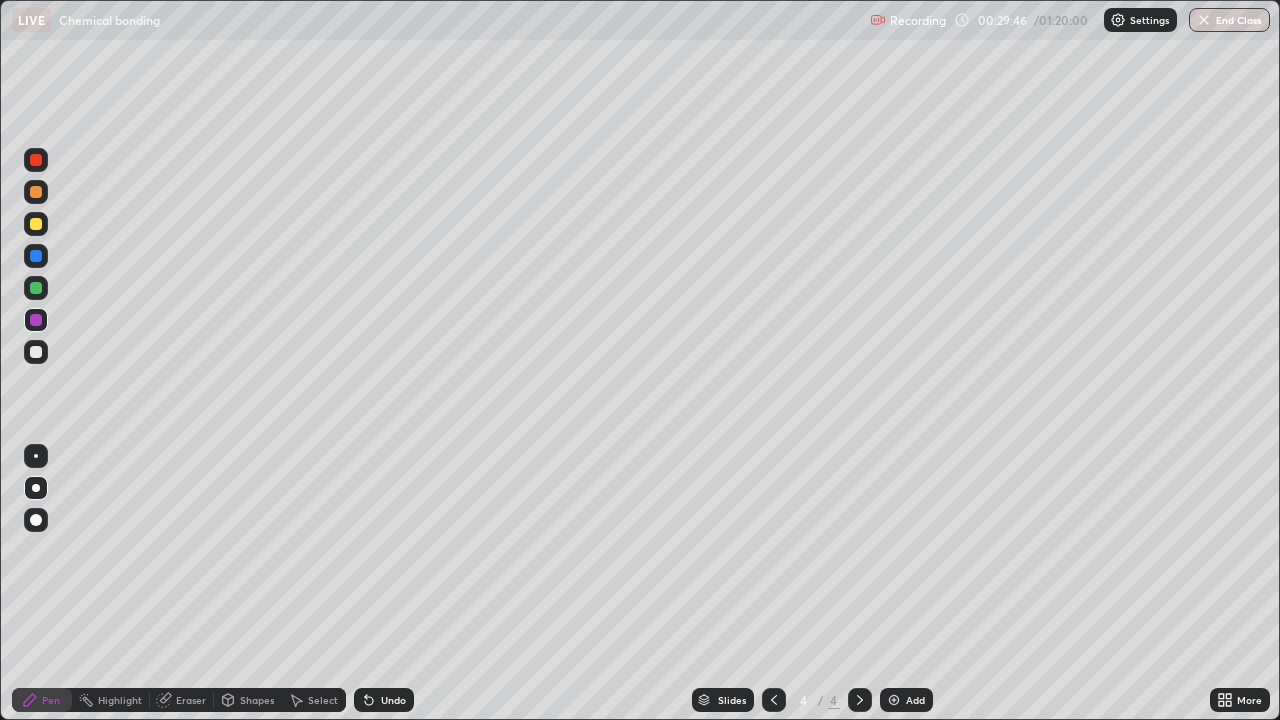 click at bounding box center [36, 288] 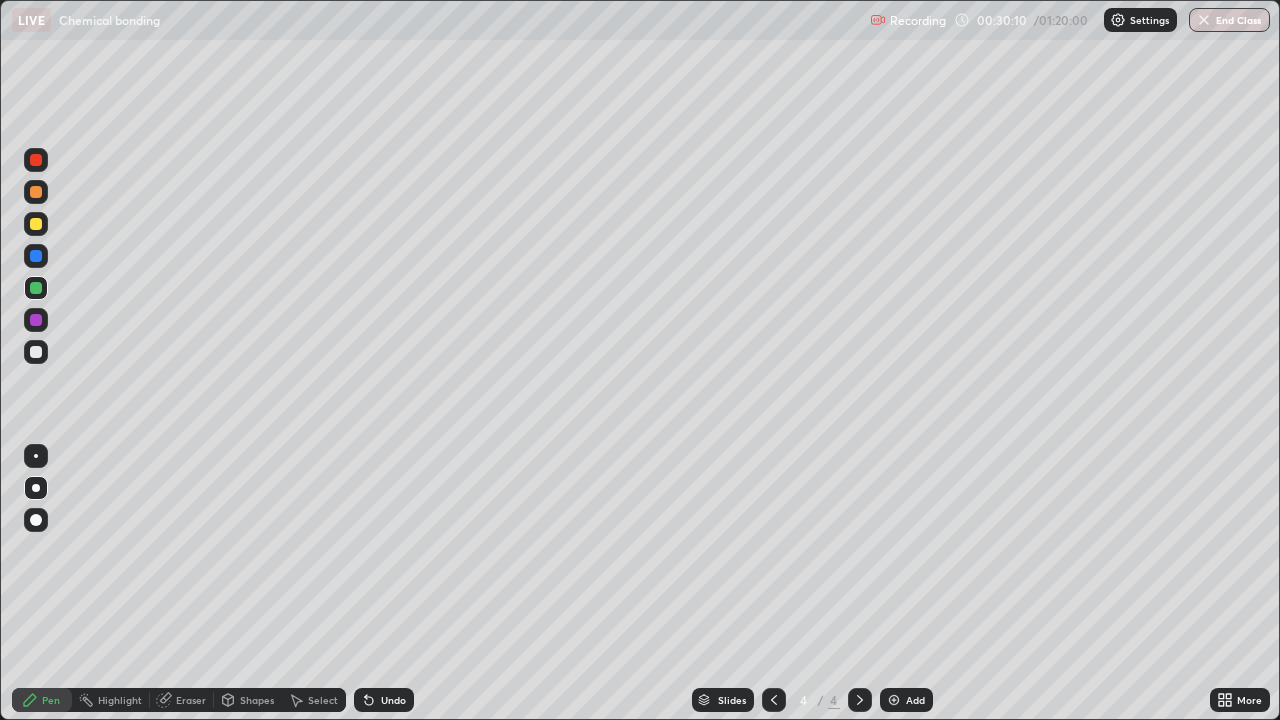 click at bounding box center [36, 192] 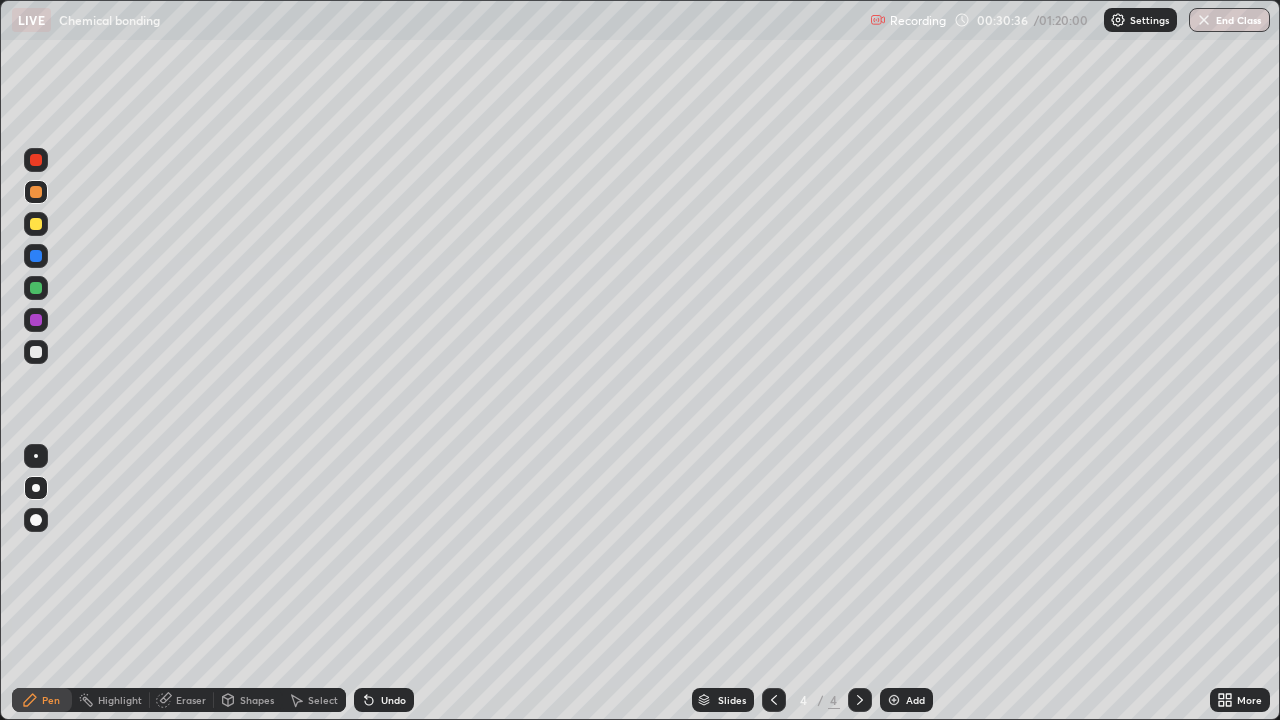 click on "Undo" at bounding box center (393, 700) 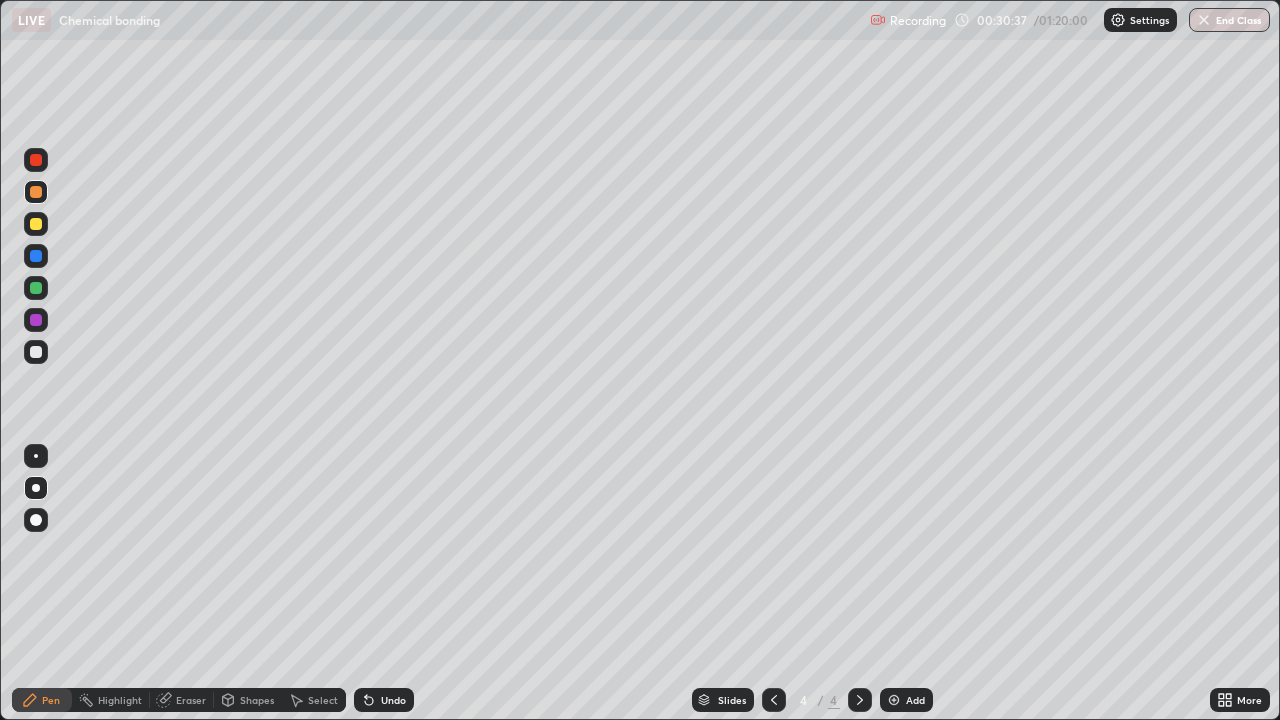 click on "Undo" at bounding box center [393, 700] 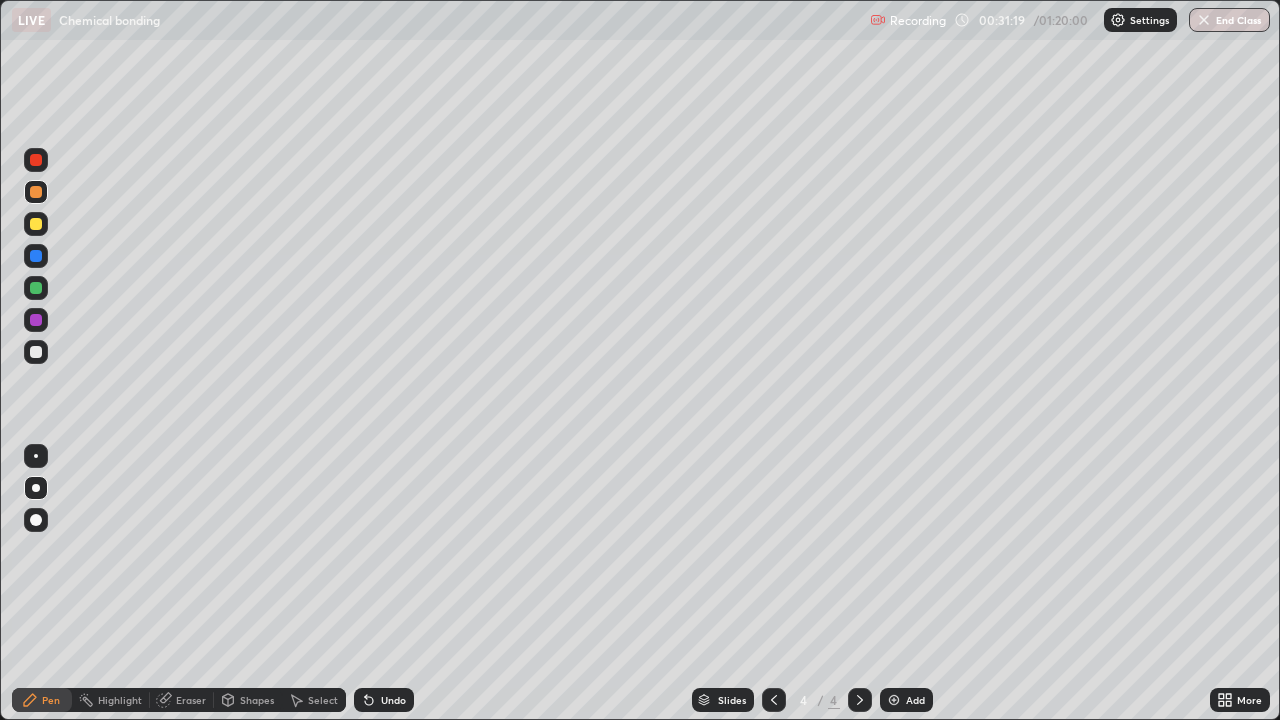 click on "Add" at bounding box center [915, 700] 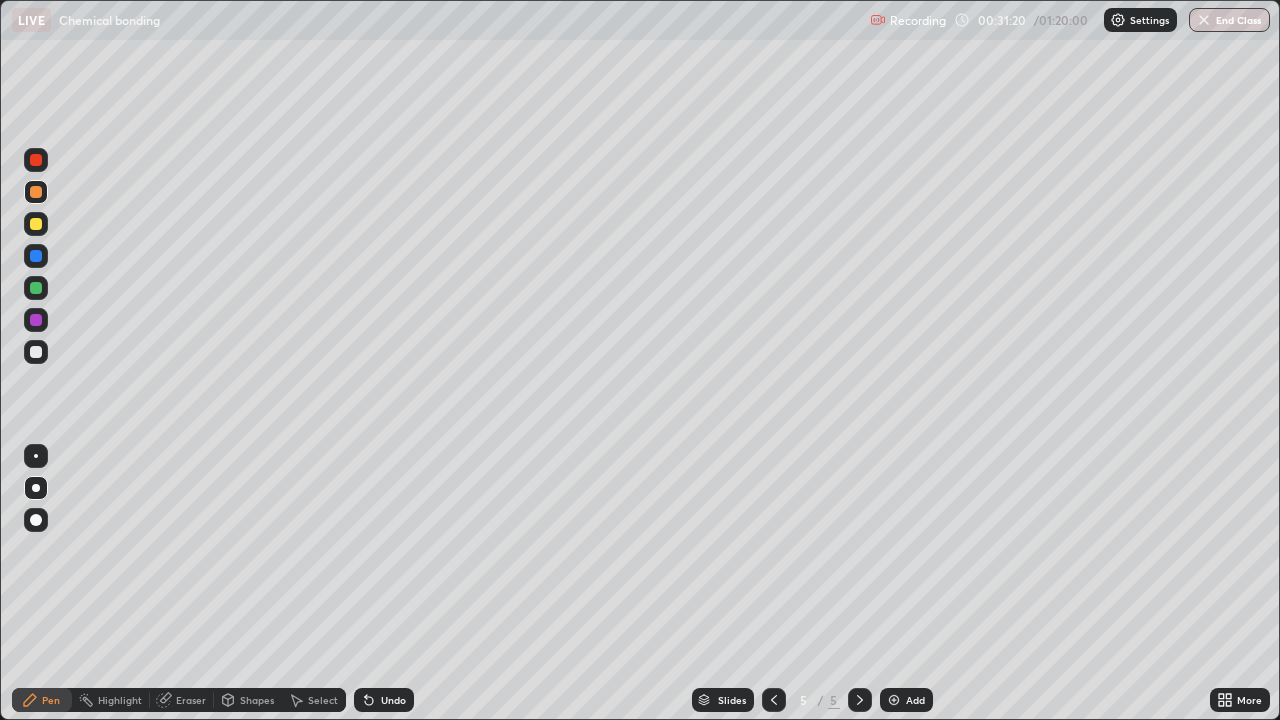 click at bounding box center (36, 224) 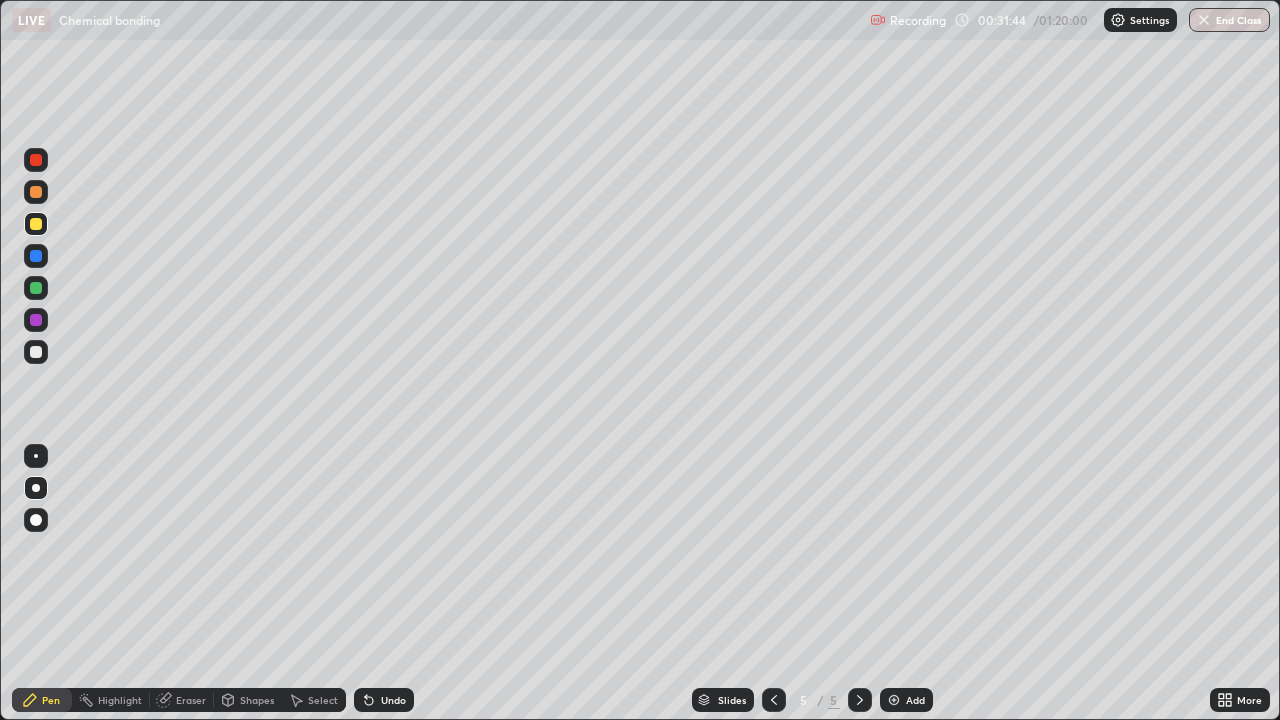 click at bounding box center (36, 352) 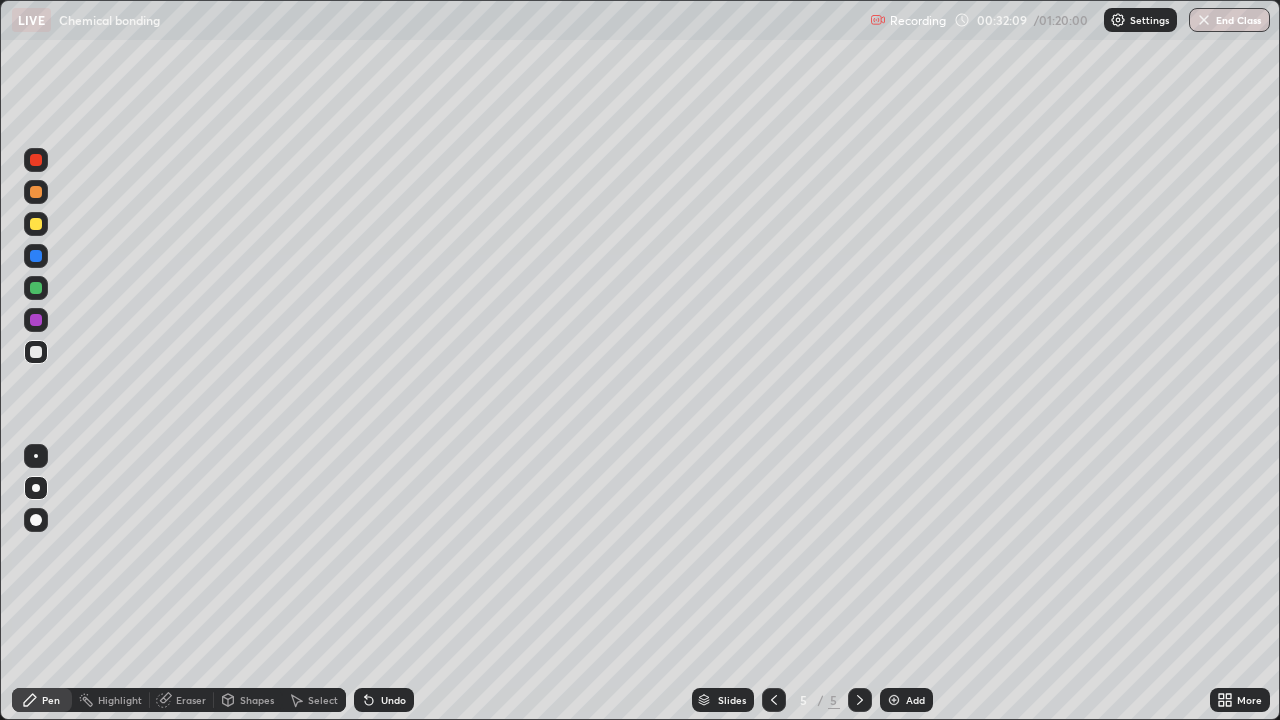 click at bounding box center [36, 320] 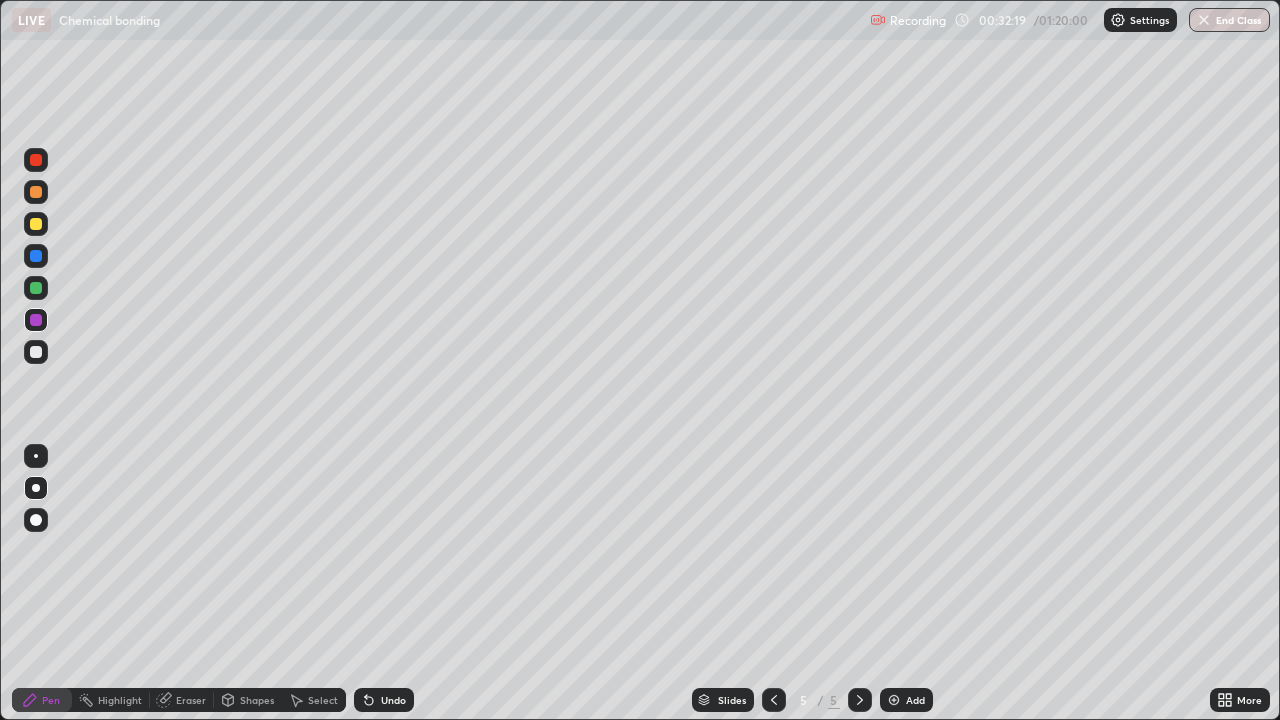 click at bounding box center [36, 288] 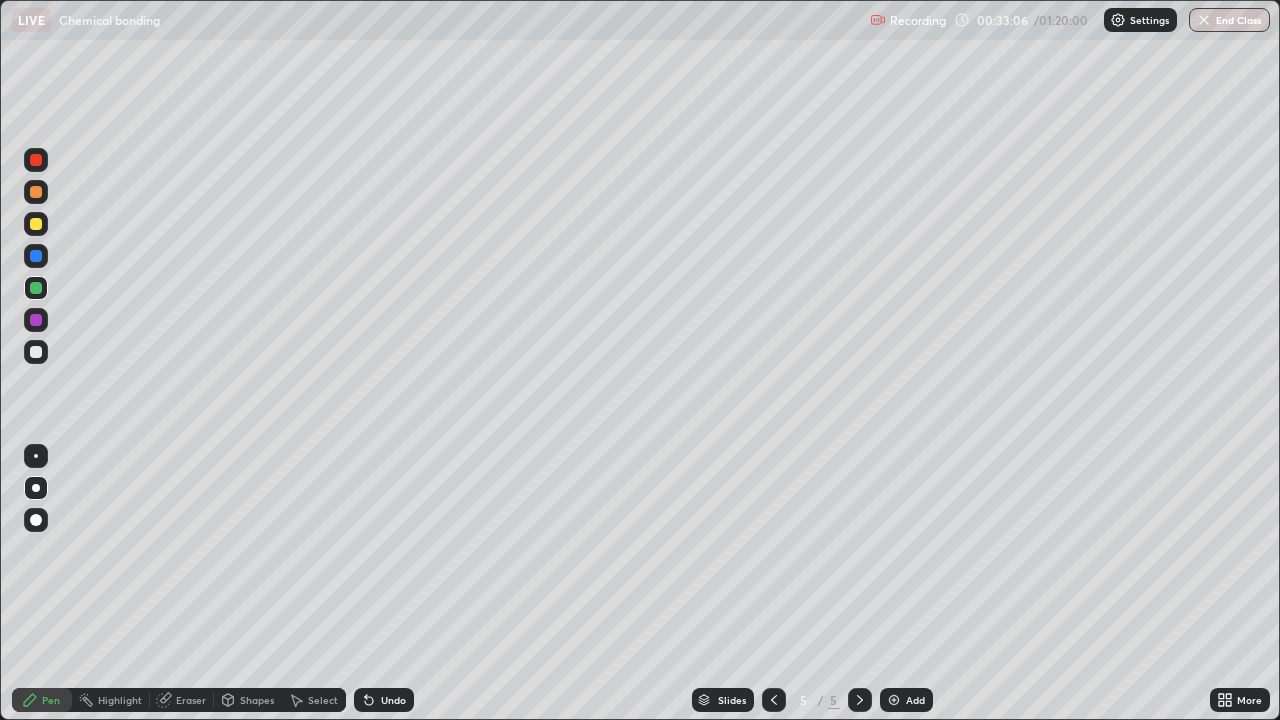 click at bounding box center [36, 224] 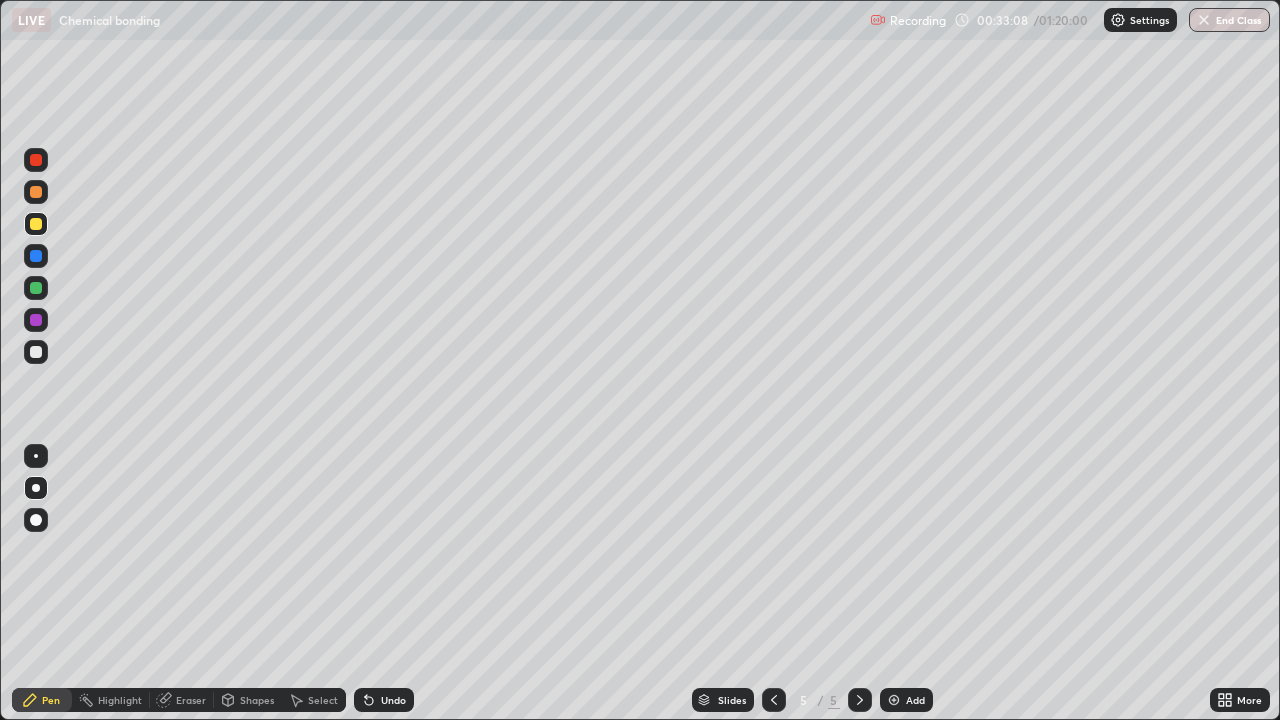 click on "Add" at bounding box center [906, 700] 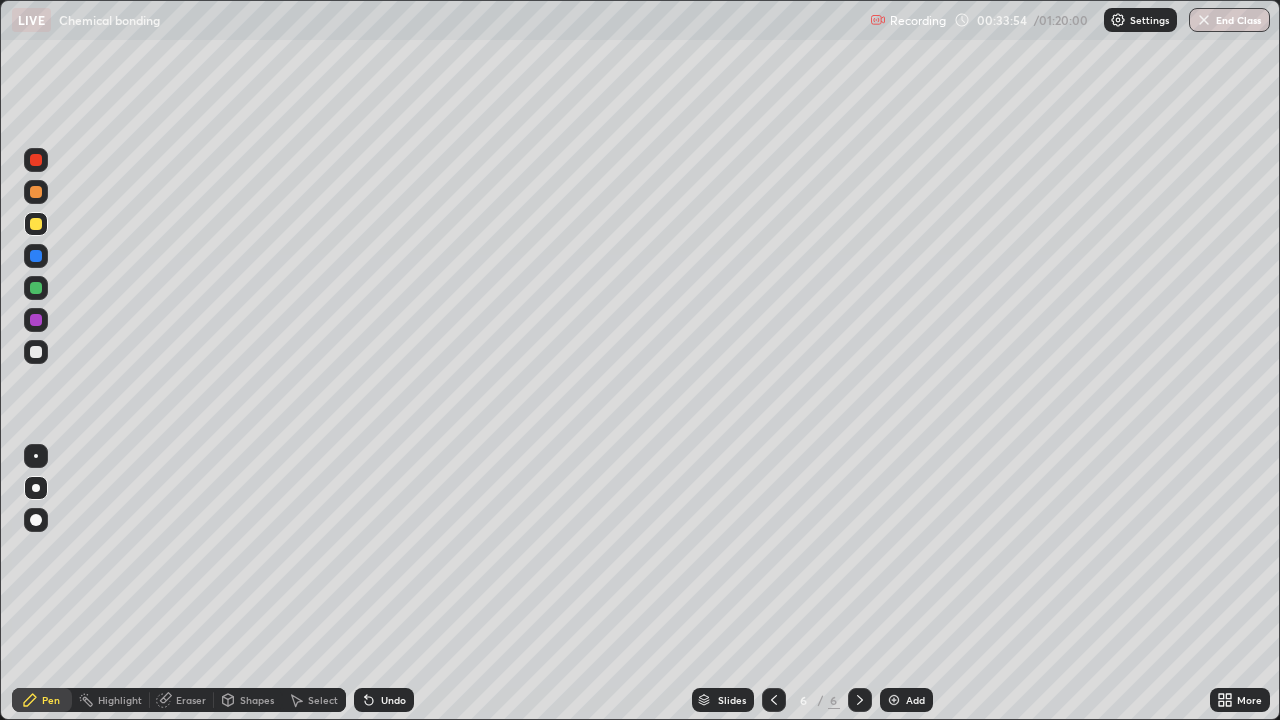click at bounding box center (36, 352) 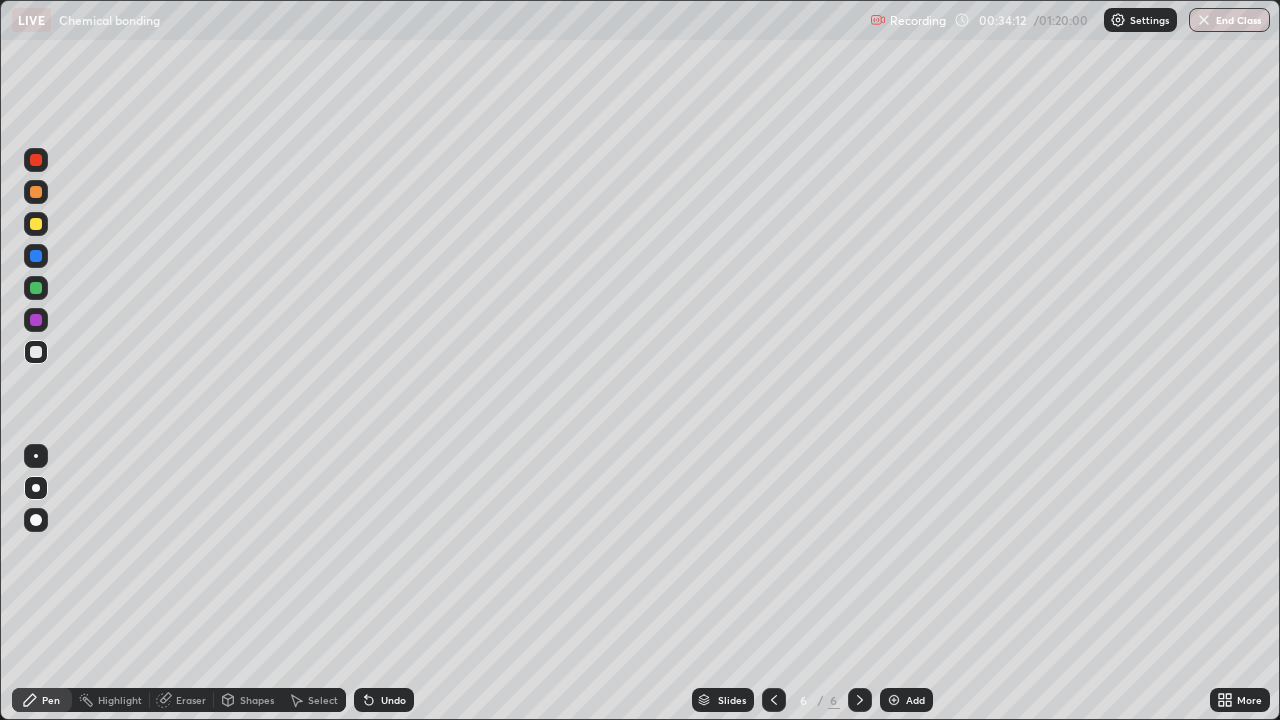 click at bounding box center (36, 288) 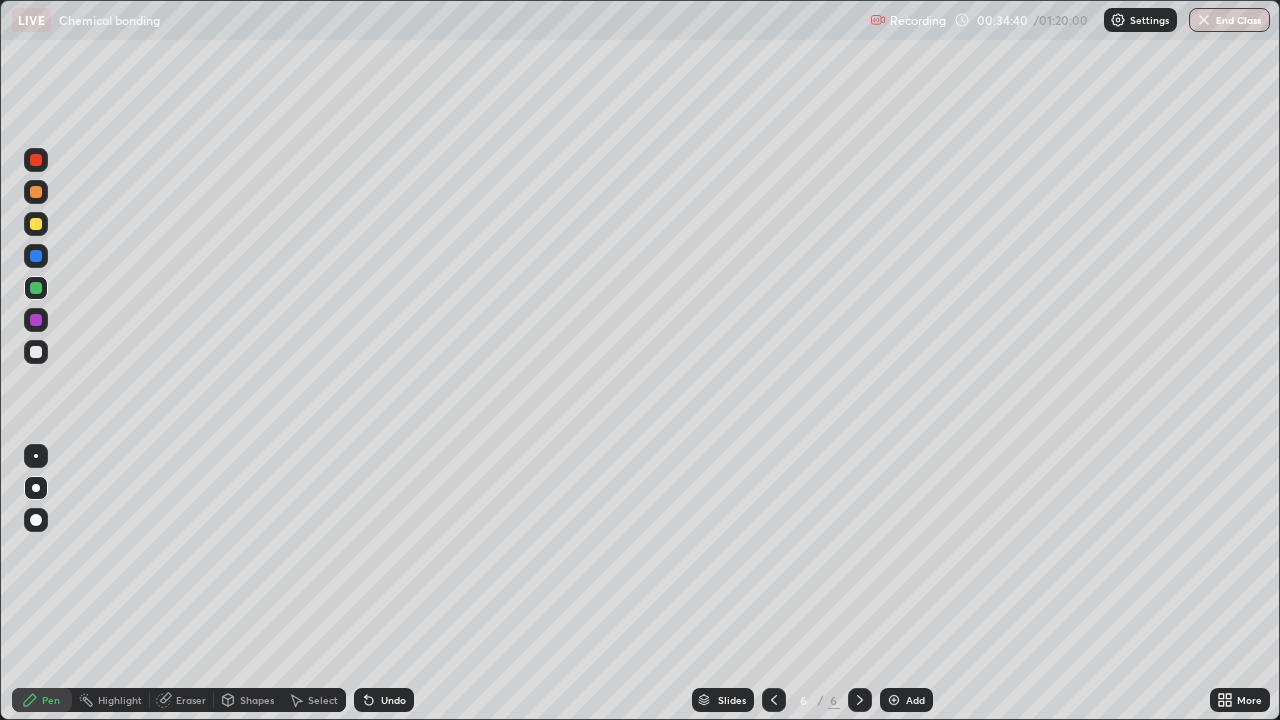 click at bounding box center [36, 352] 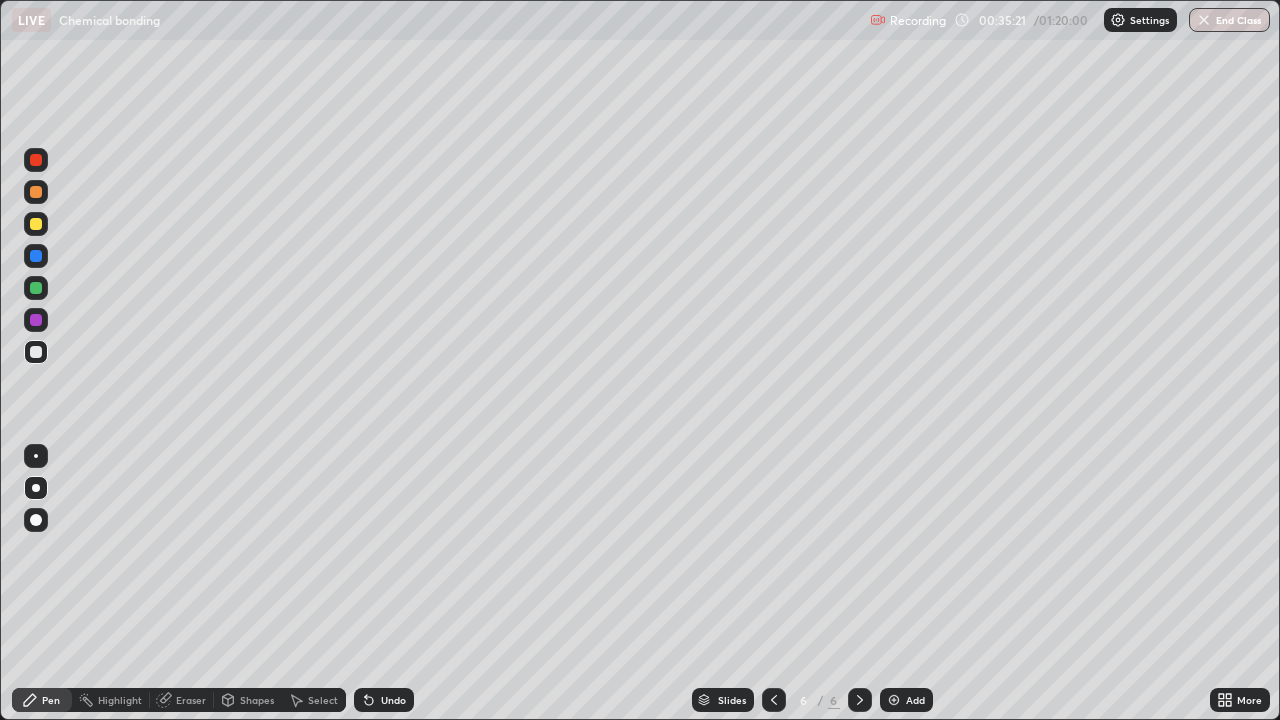 click at bounding box center [894, 700] 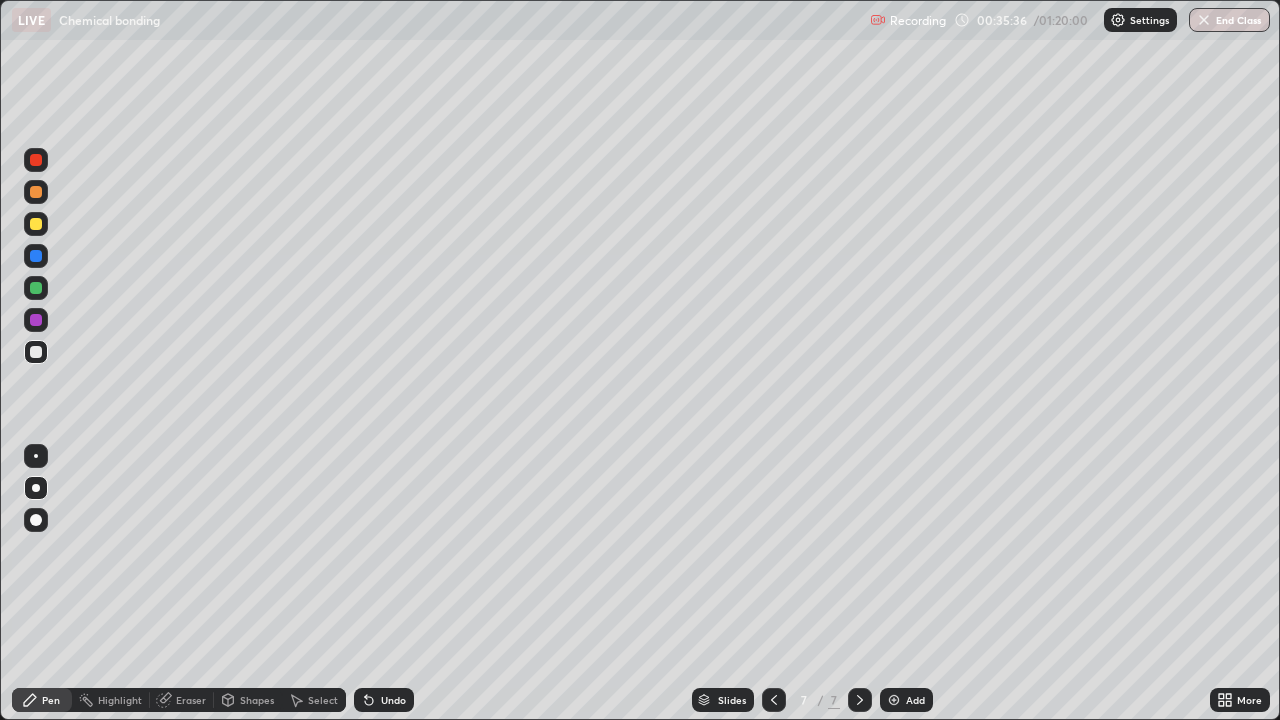 click at bounding box center [36, 224] 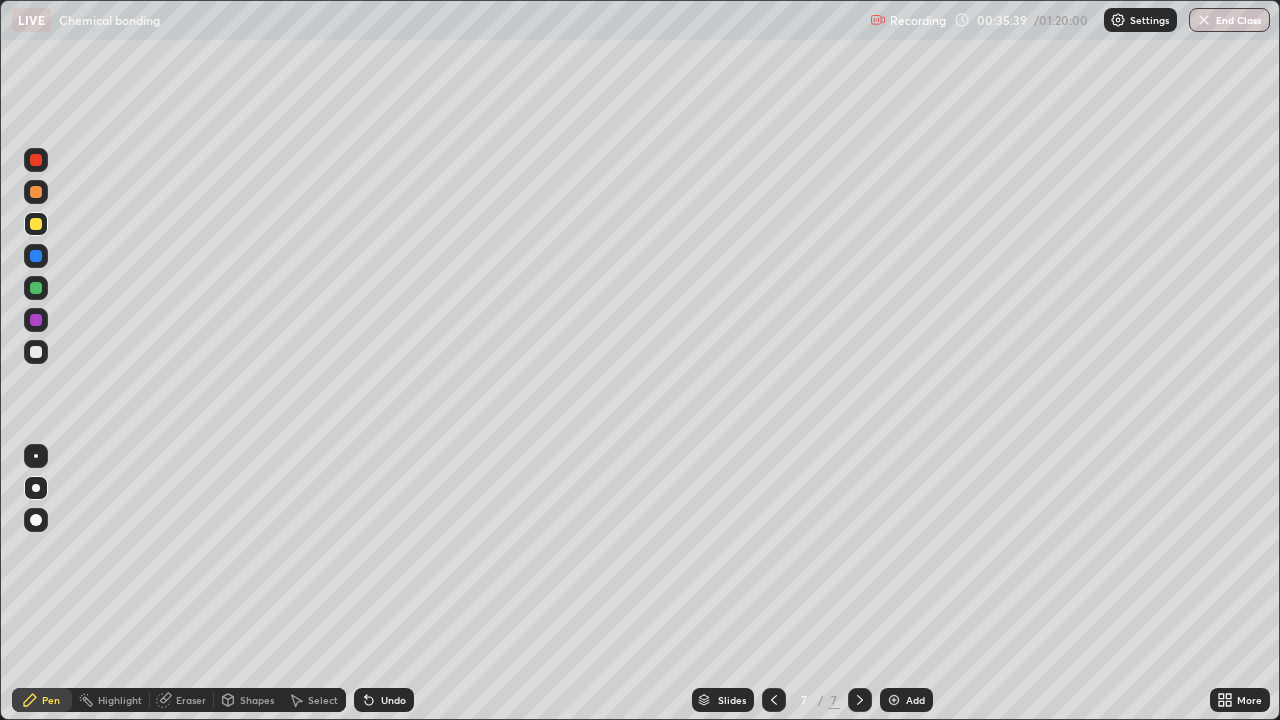 click at bounding box center (36, 520) 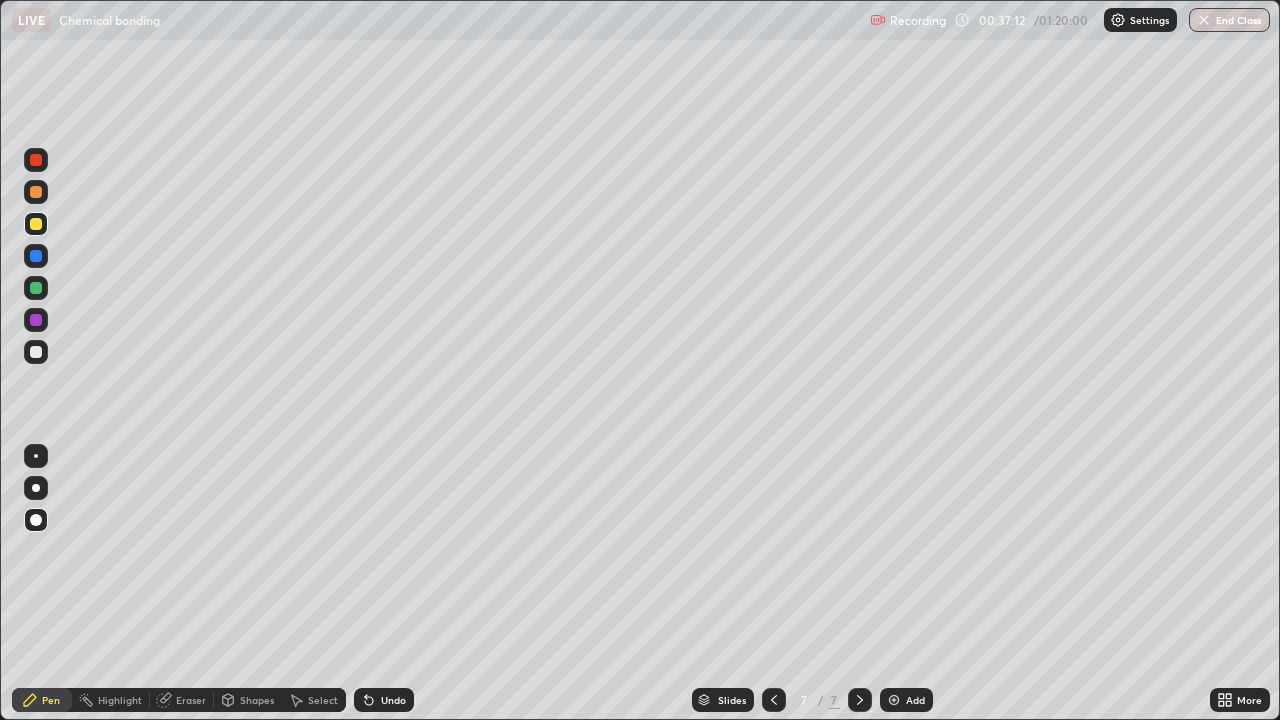 click at bounding box center (36, 352) 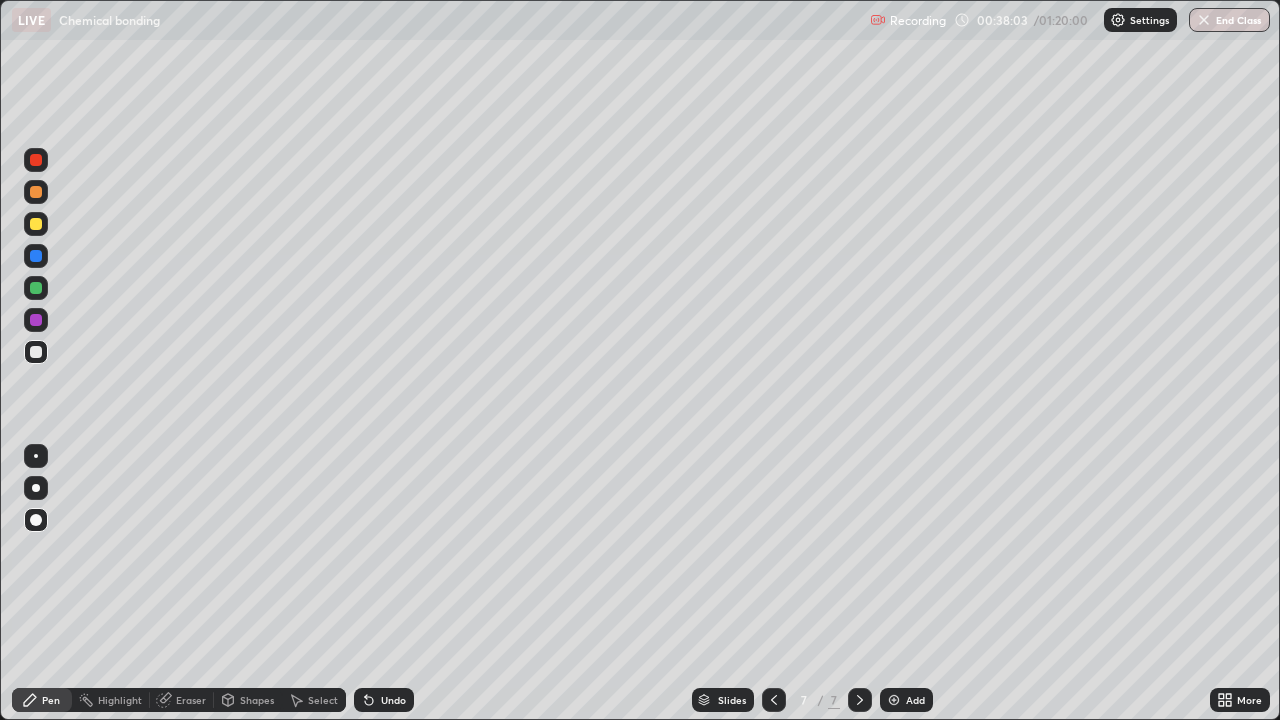 click at bounding box center [894, 700] 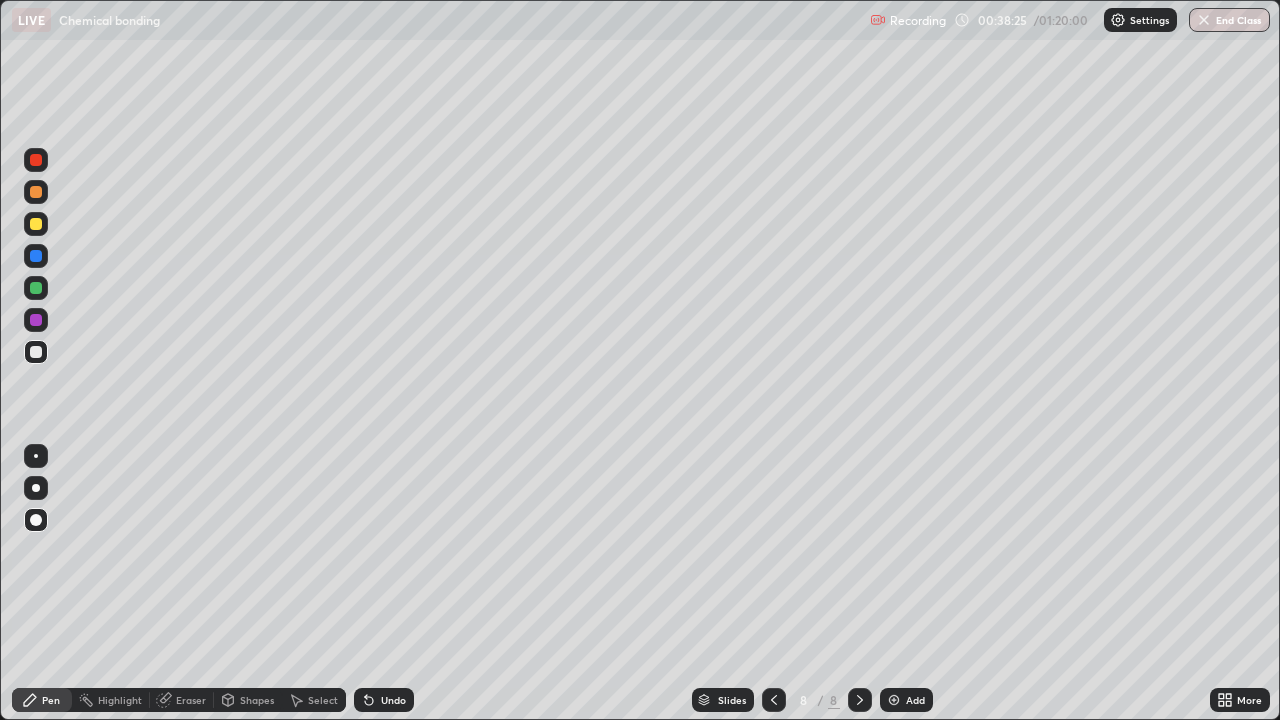 click at bounding box center (36, 224) 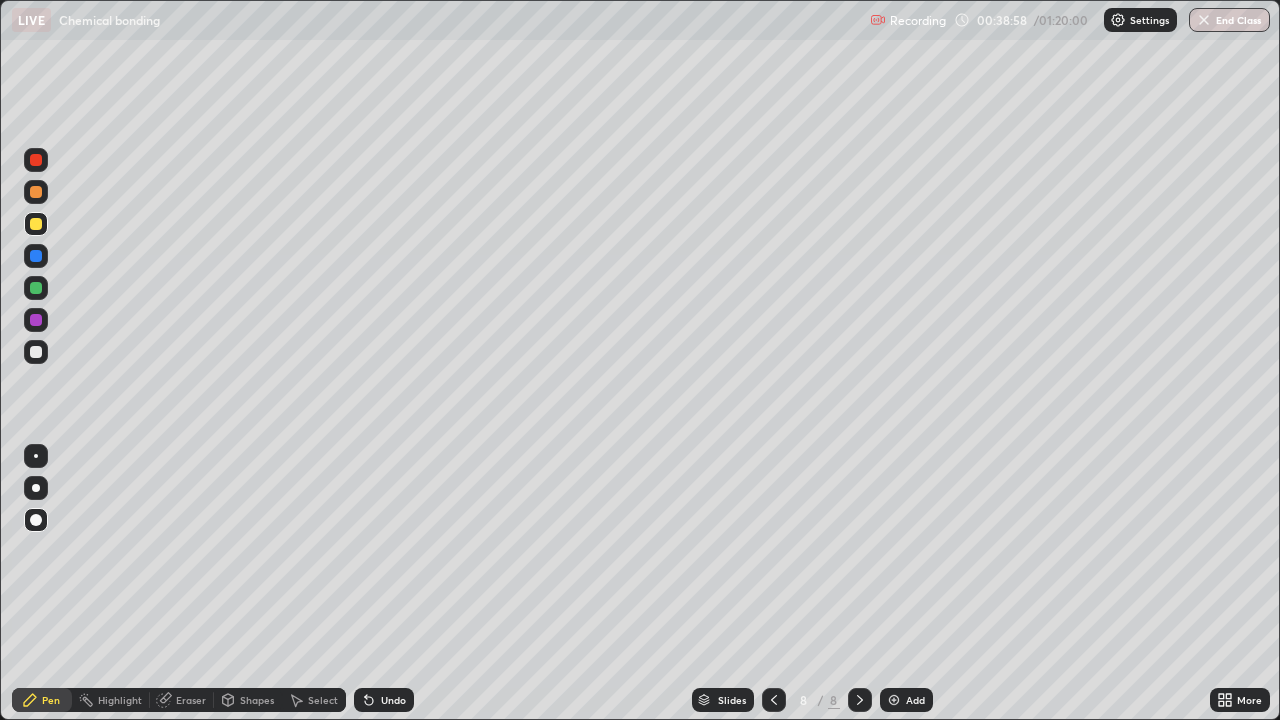 click at bounding box center [36, 352] 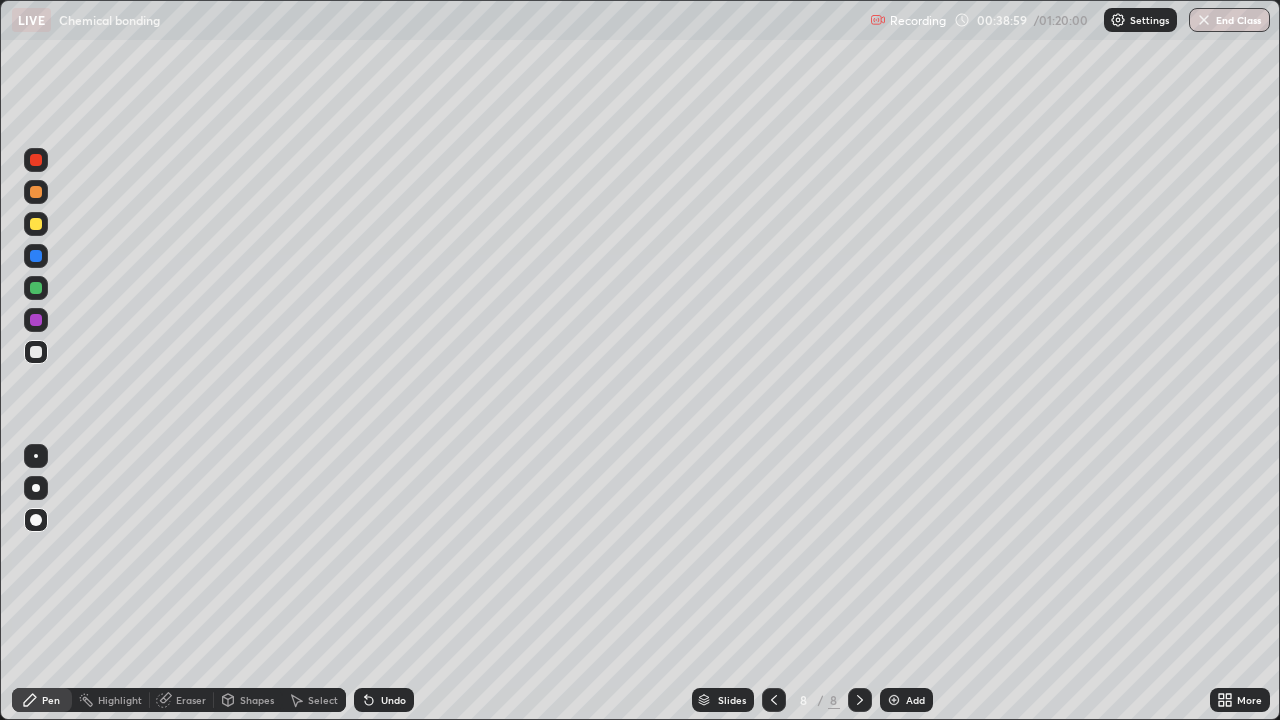 click at bounding box center (36, 488) 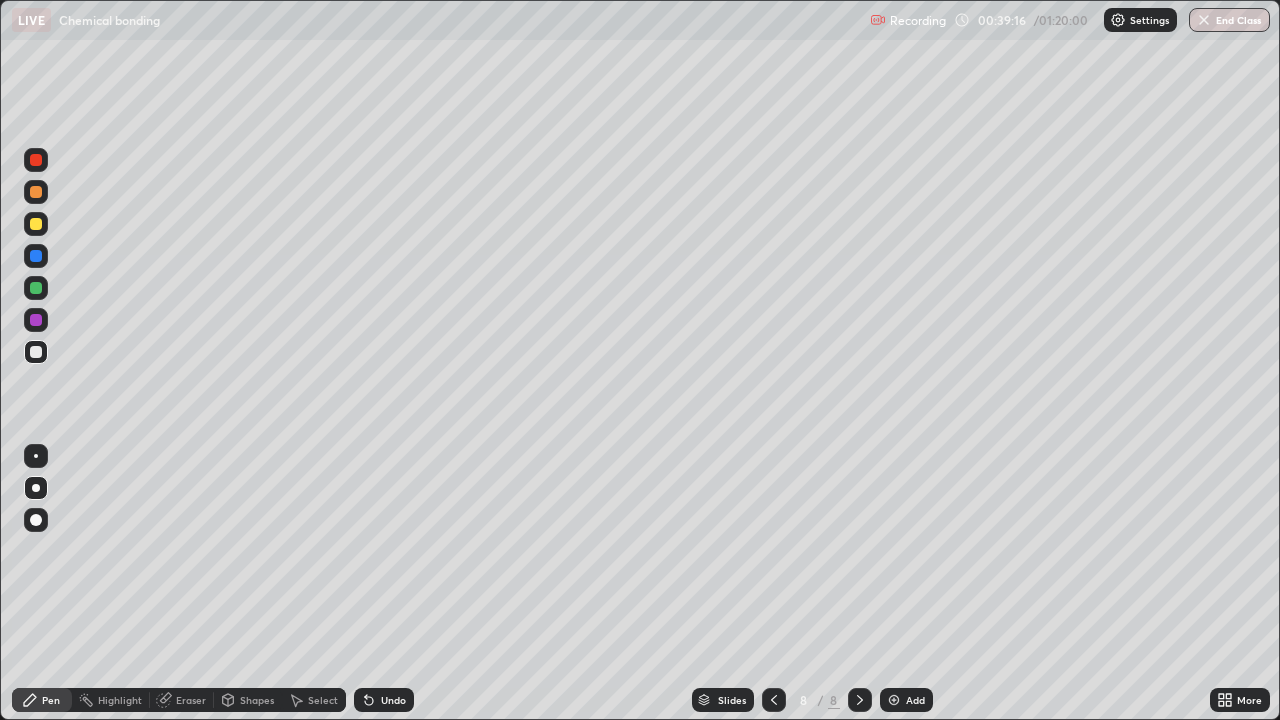 click at bounding box center (36, 288) 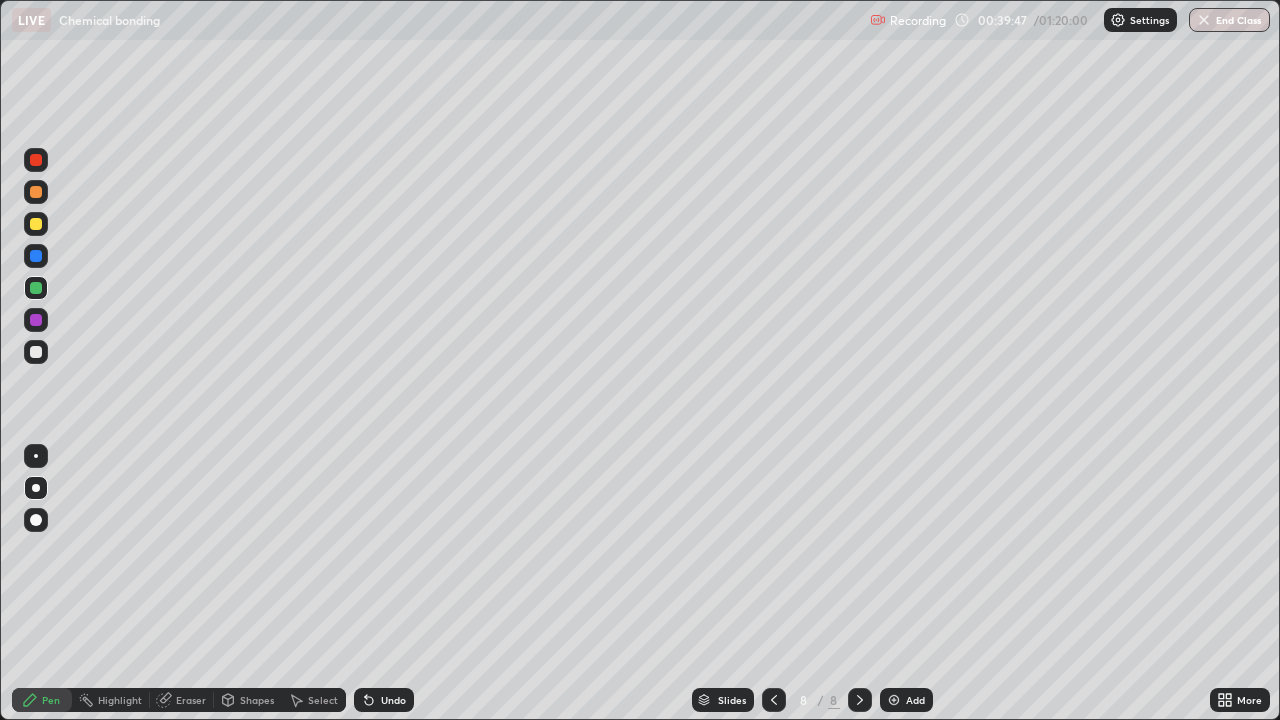 click at bounding box center (36, 352) 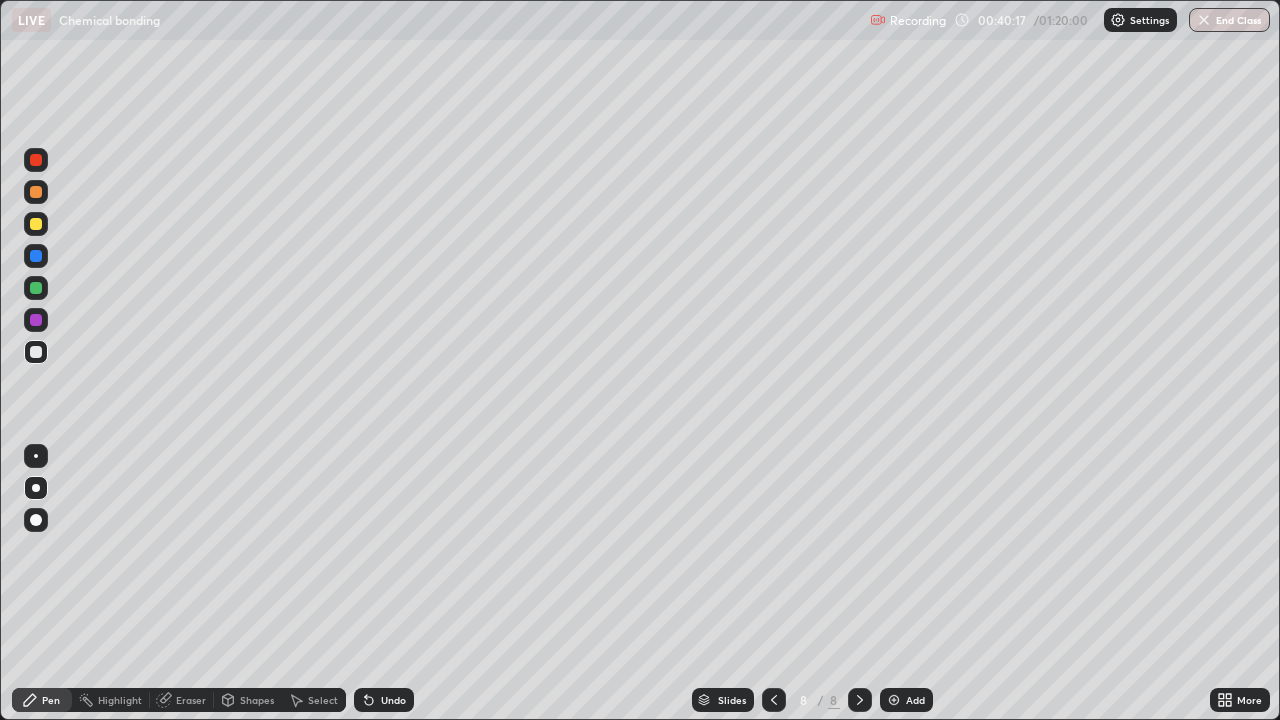 click at bounding box center (36, 288) 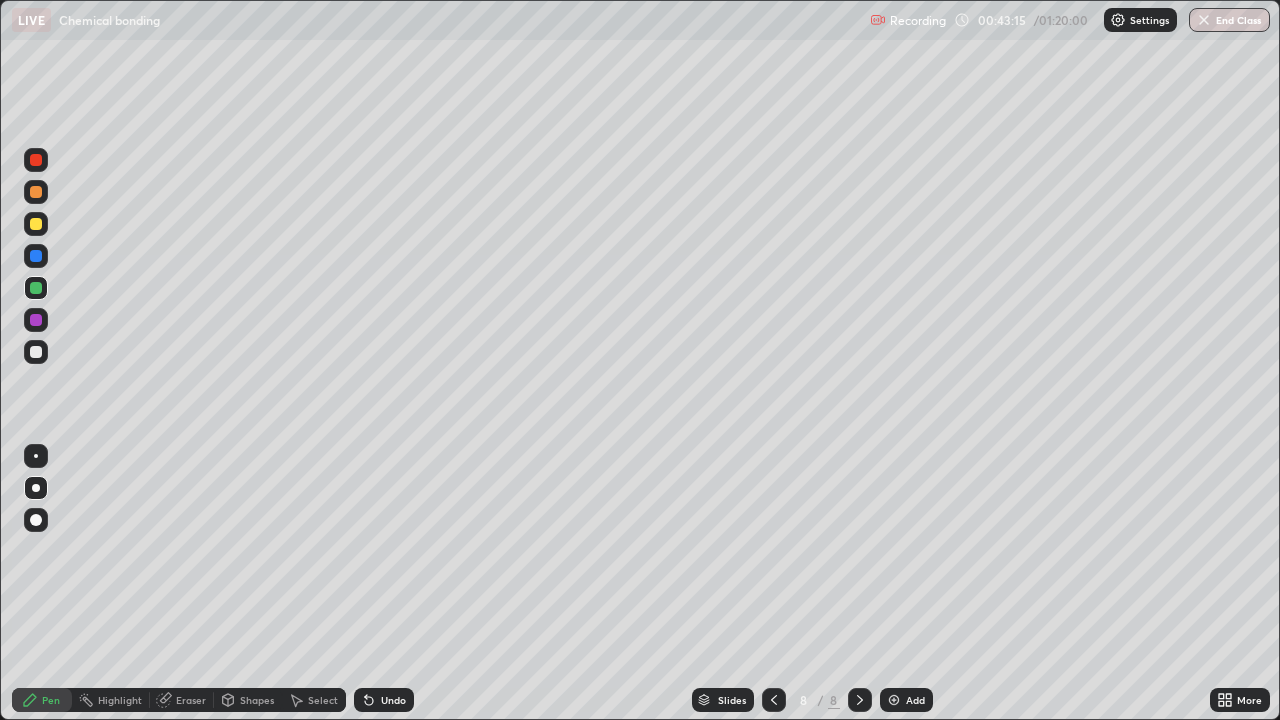 click 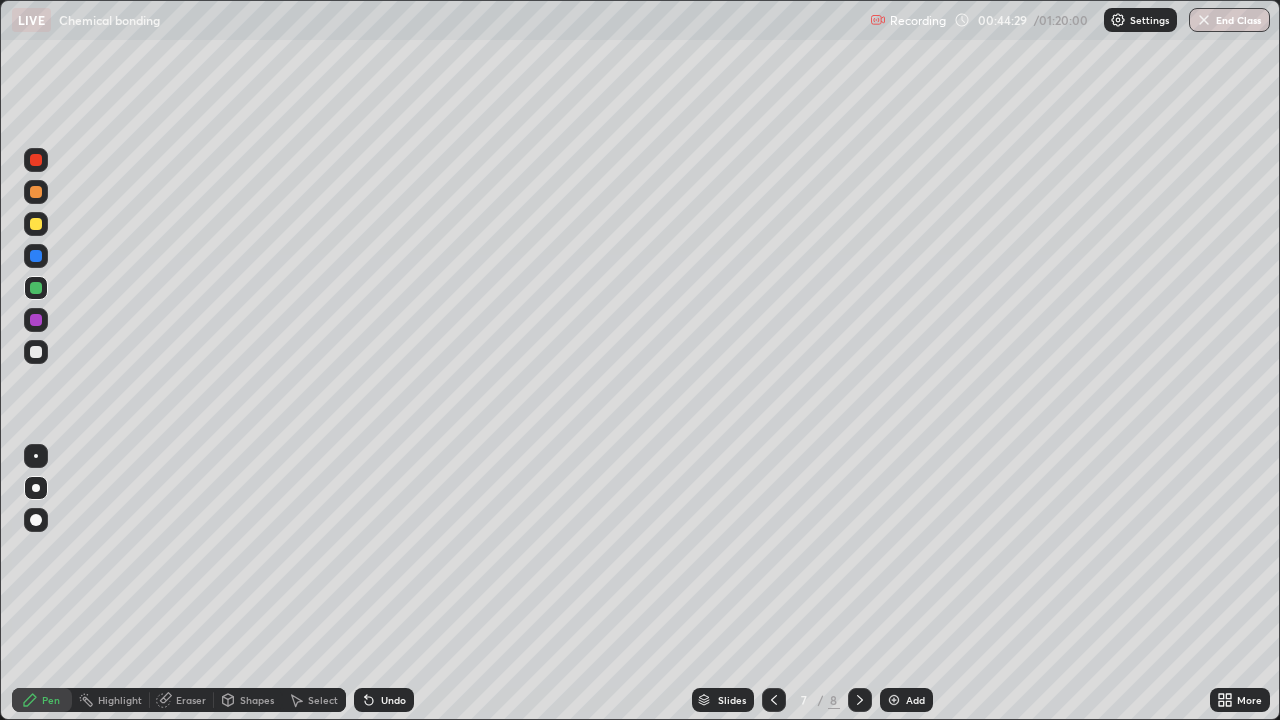 click at bounding box center (36, 352) 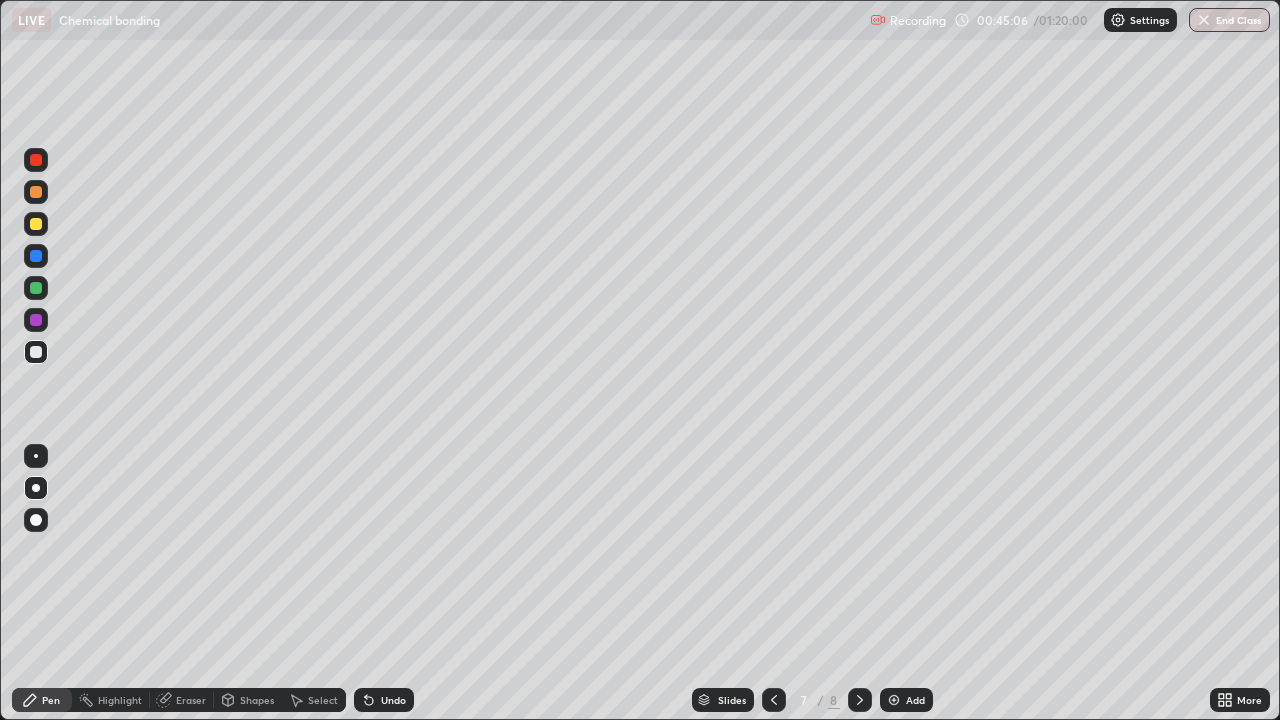 click 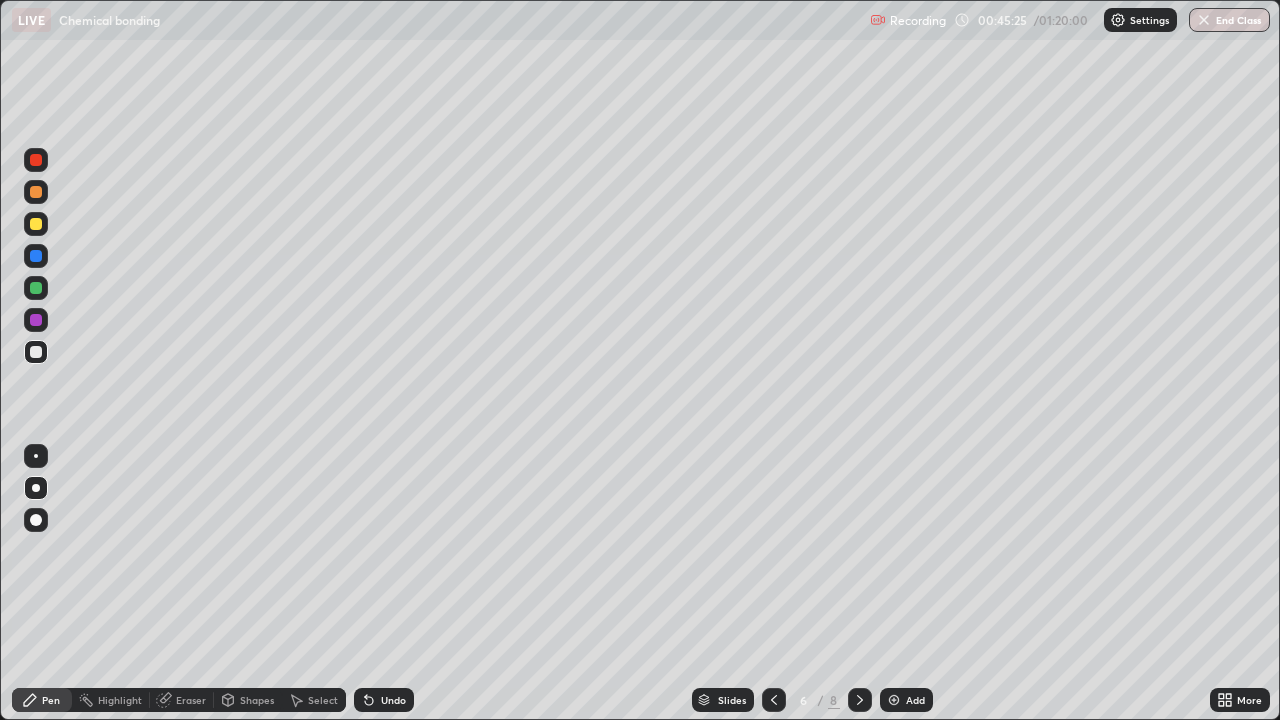 click 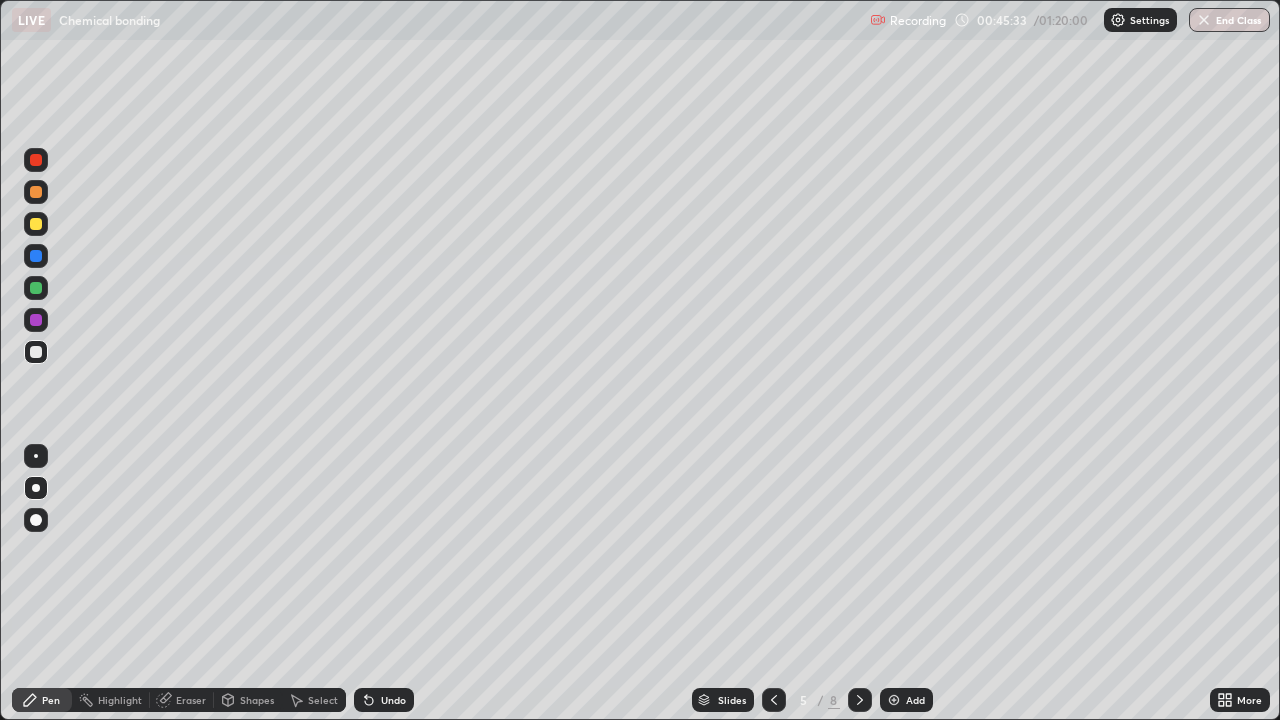 click 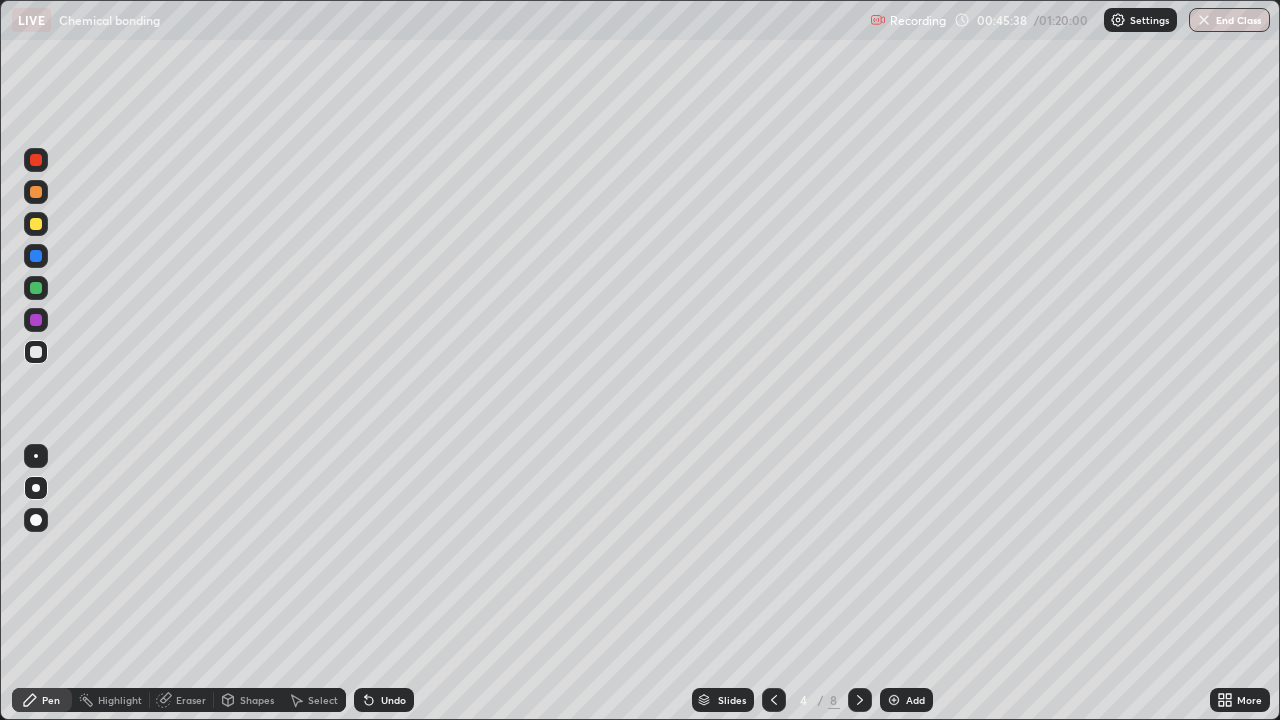 click 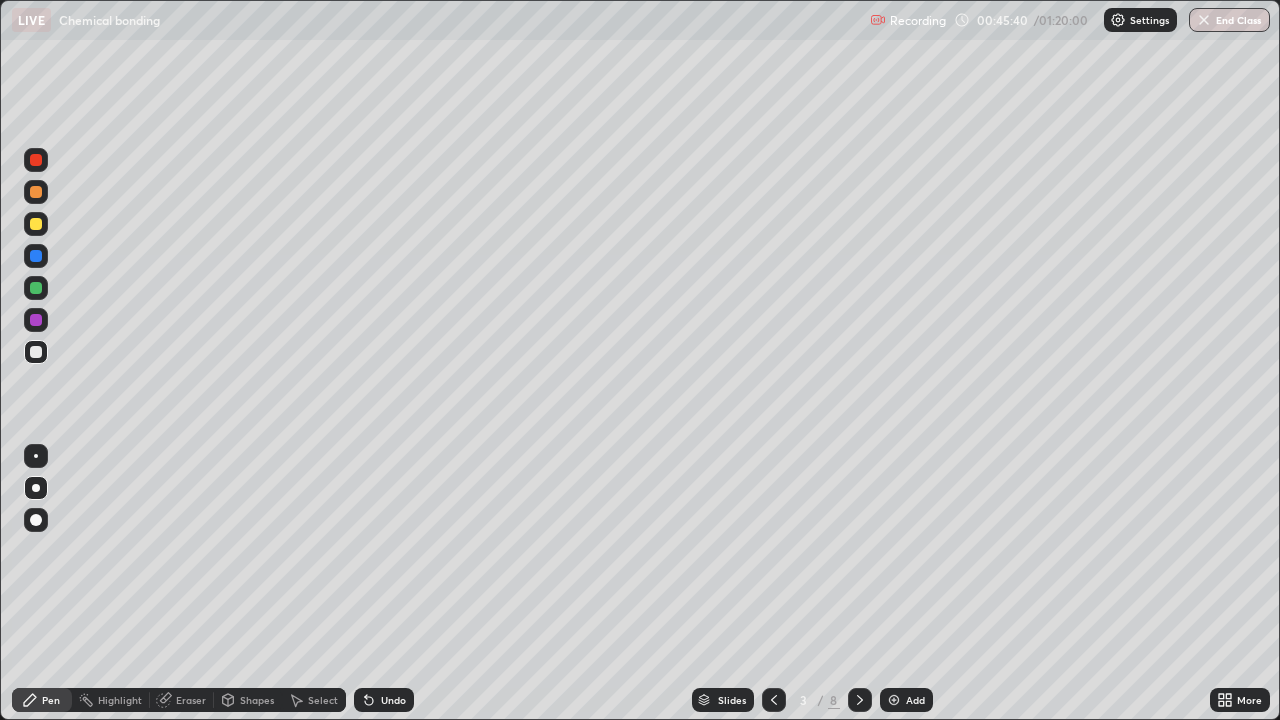 click 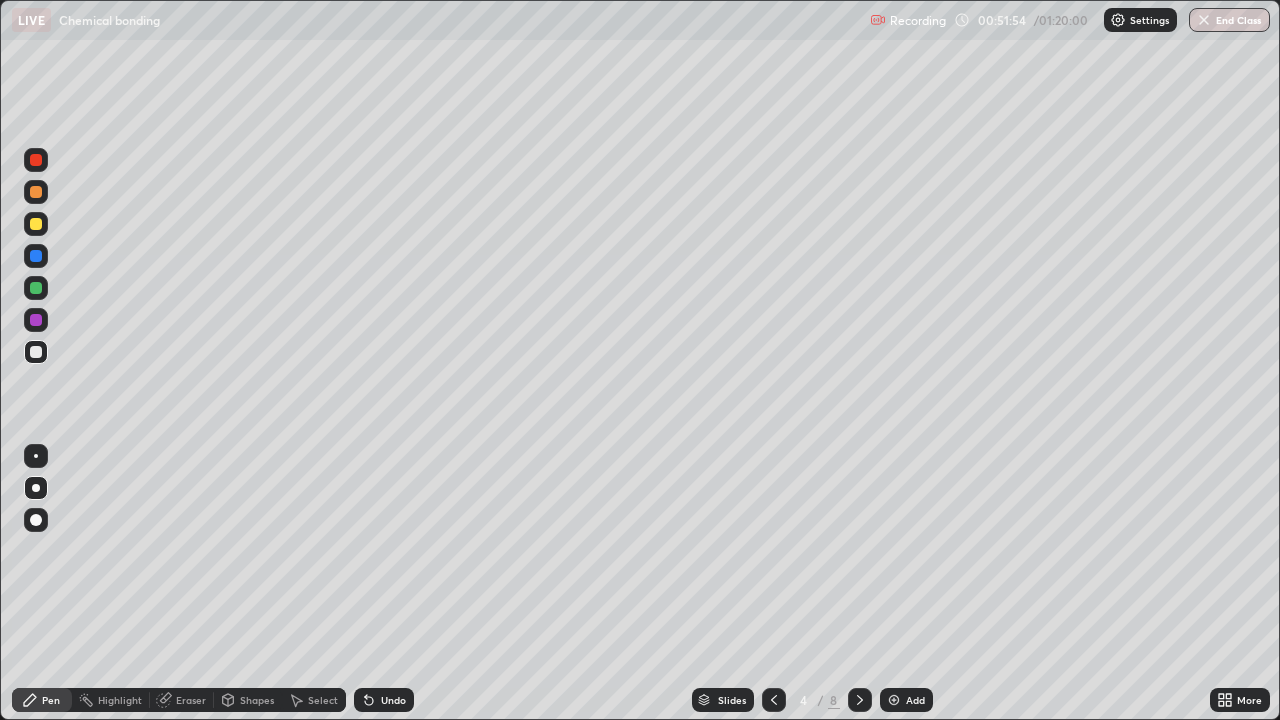 click 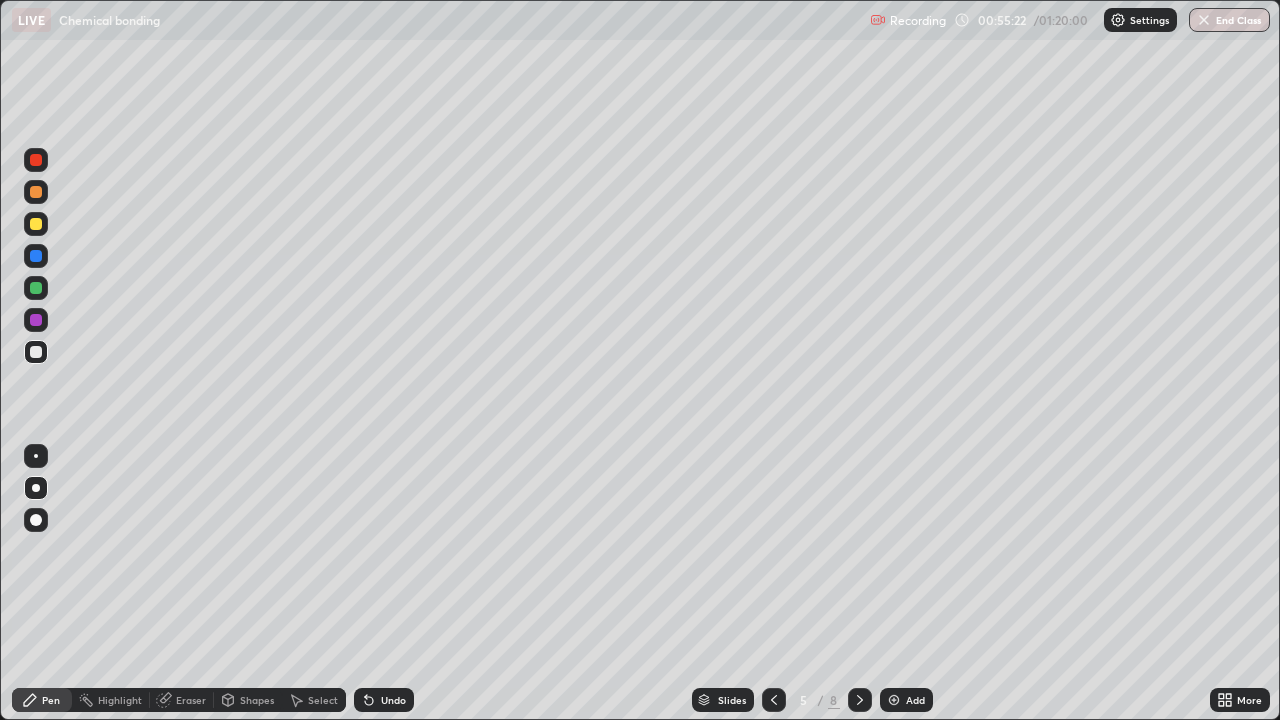 click 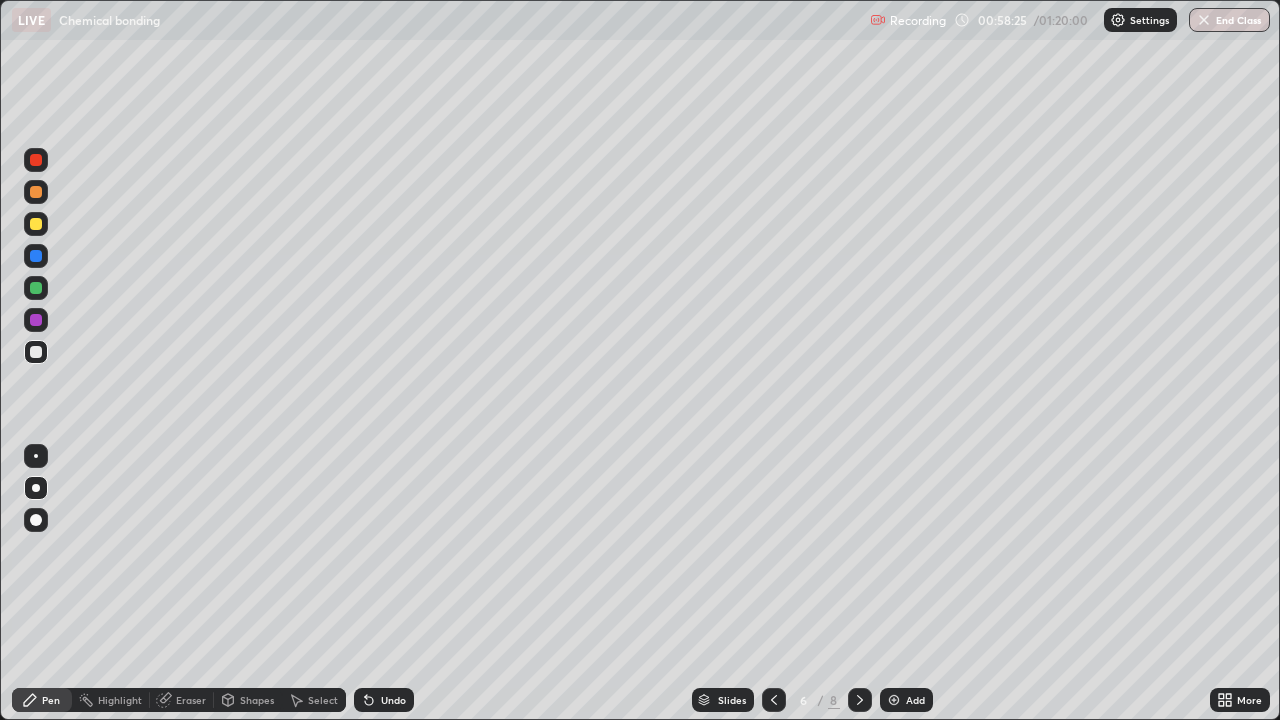 click 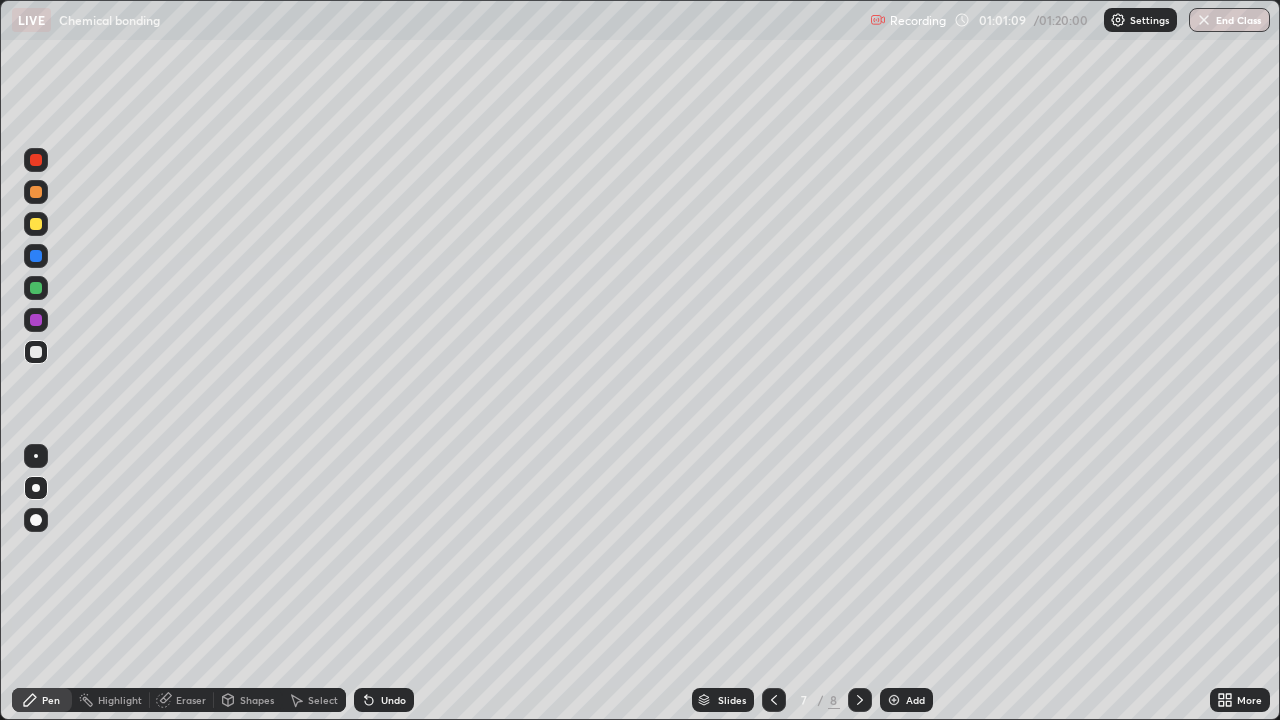 click 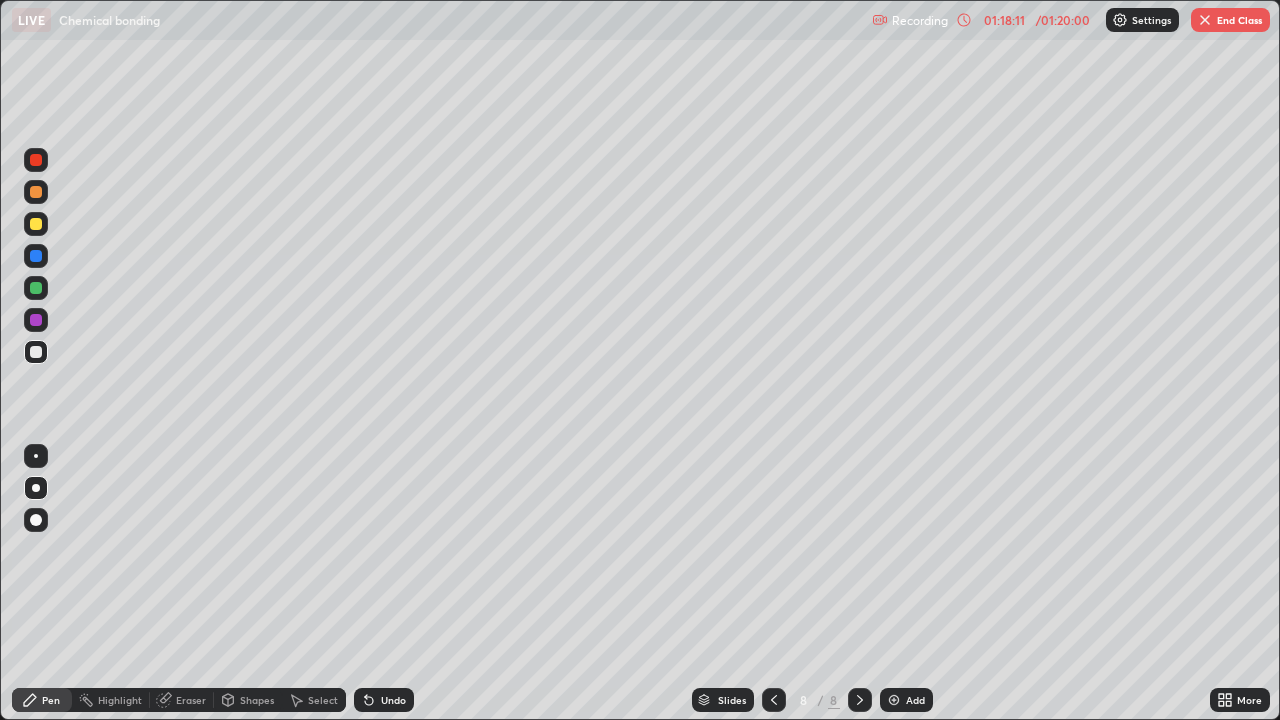 click on "Add" at bounding box center [915, 700] 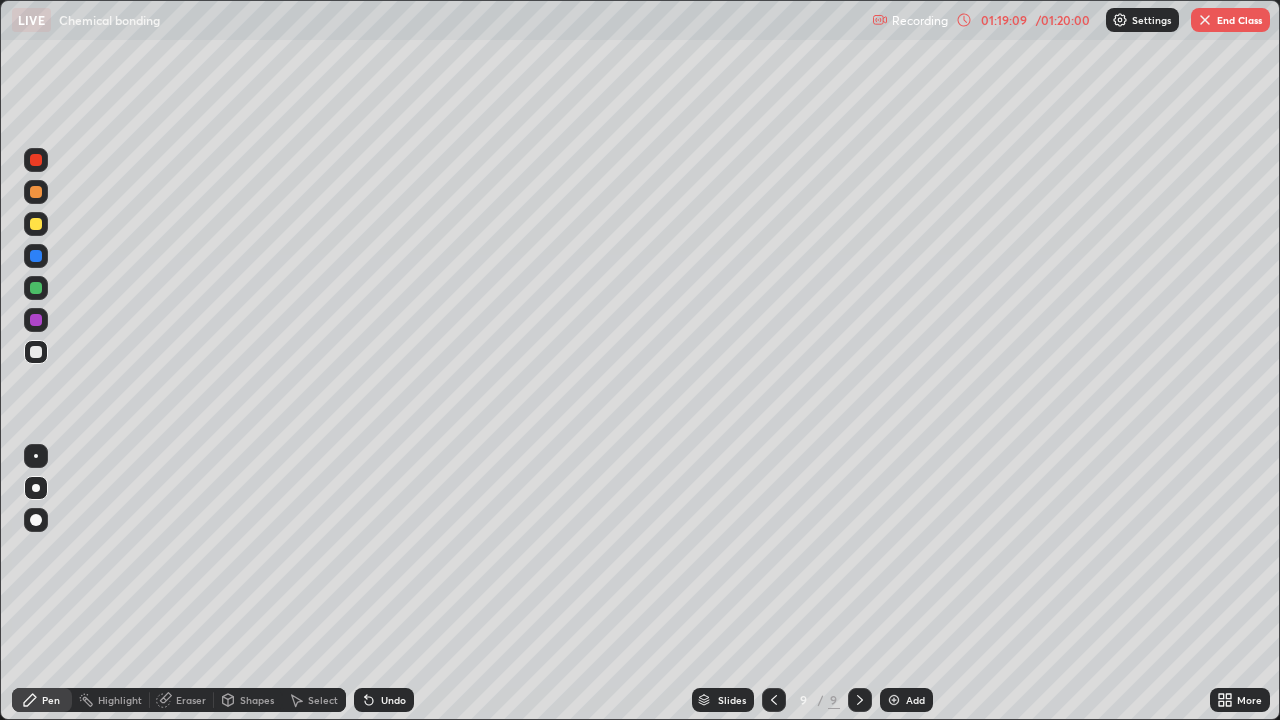 click at bounding box center [36, 320] 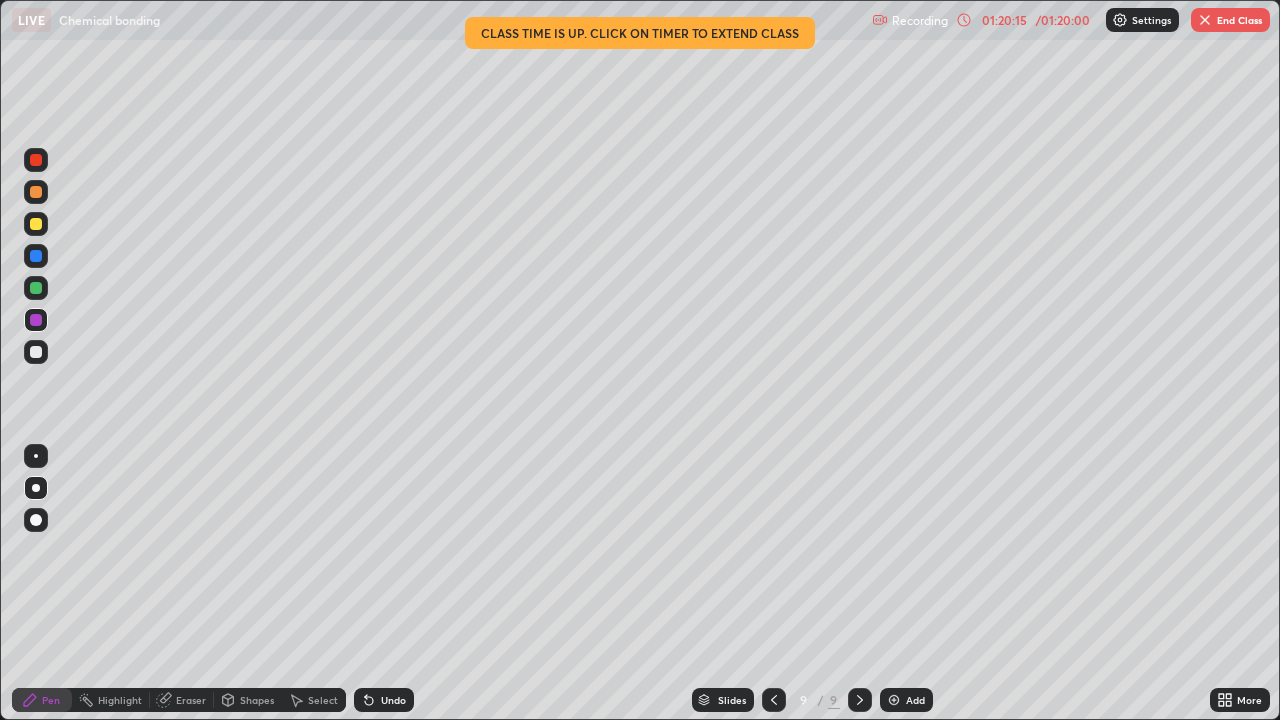 click at bounding box center (36, 288) 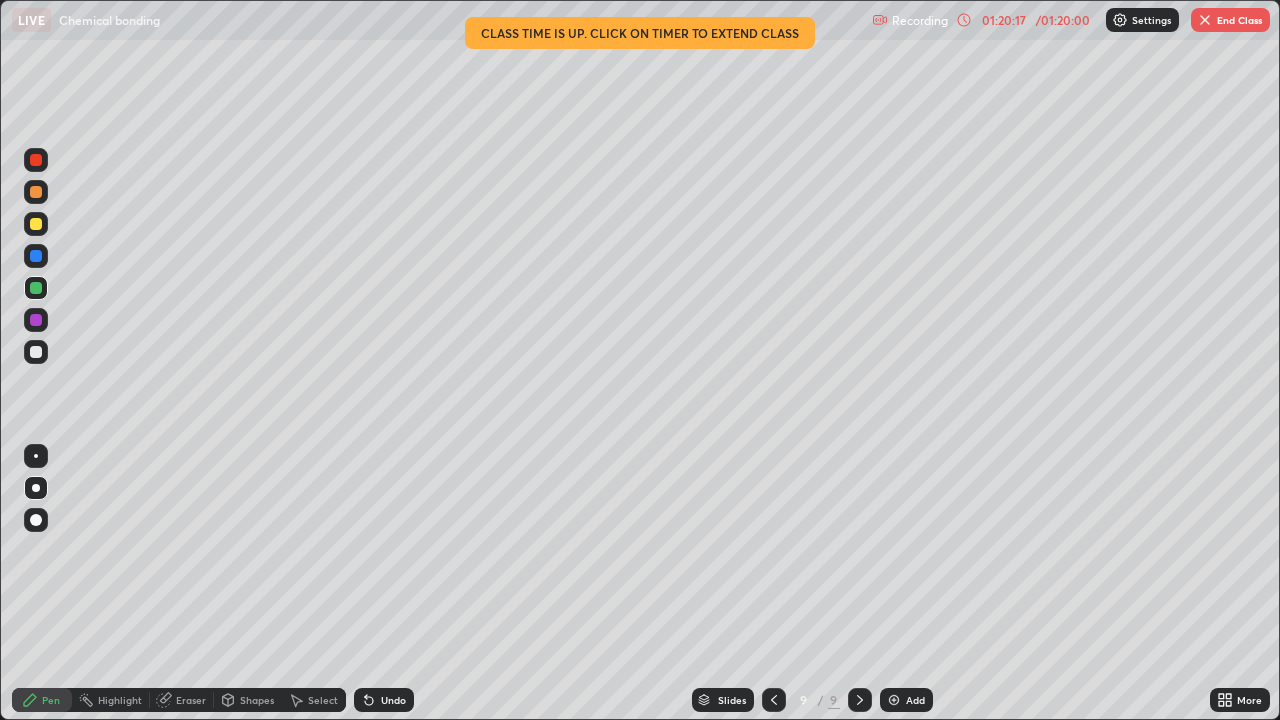 click on "Add" at bounding box center (906, 700) 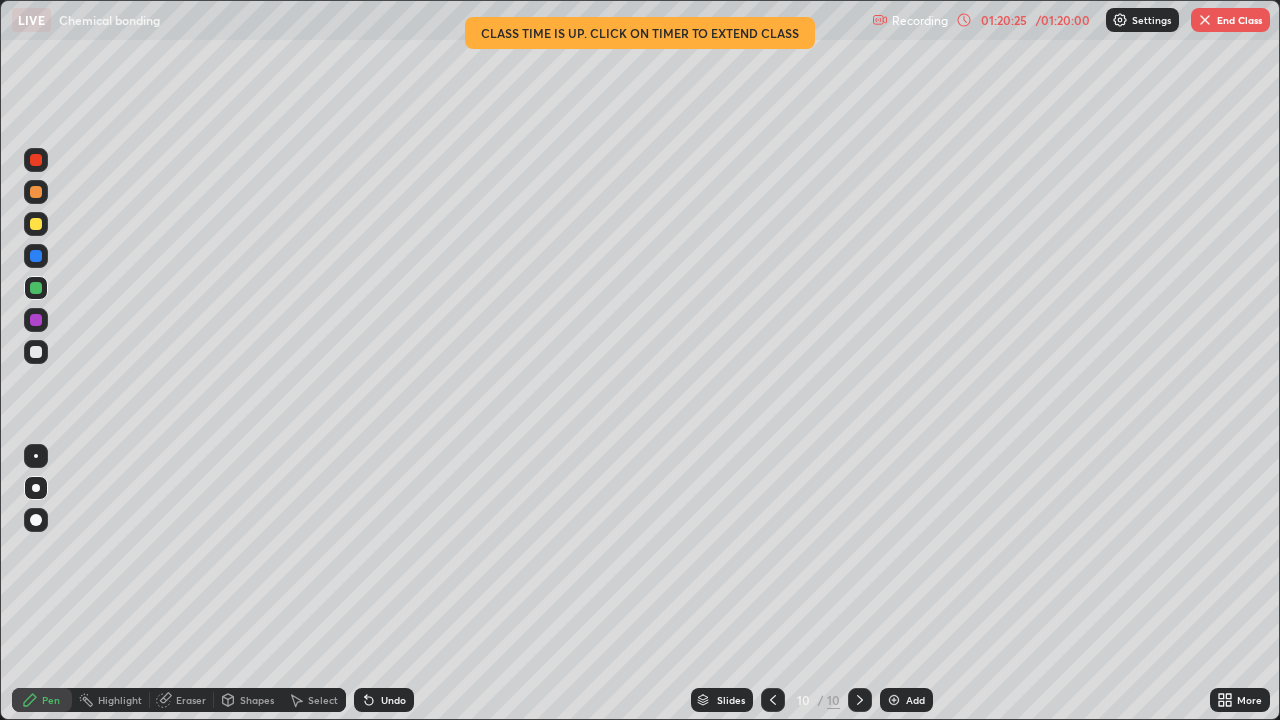 click at bounding box center [36, 224] 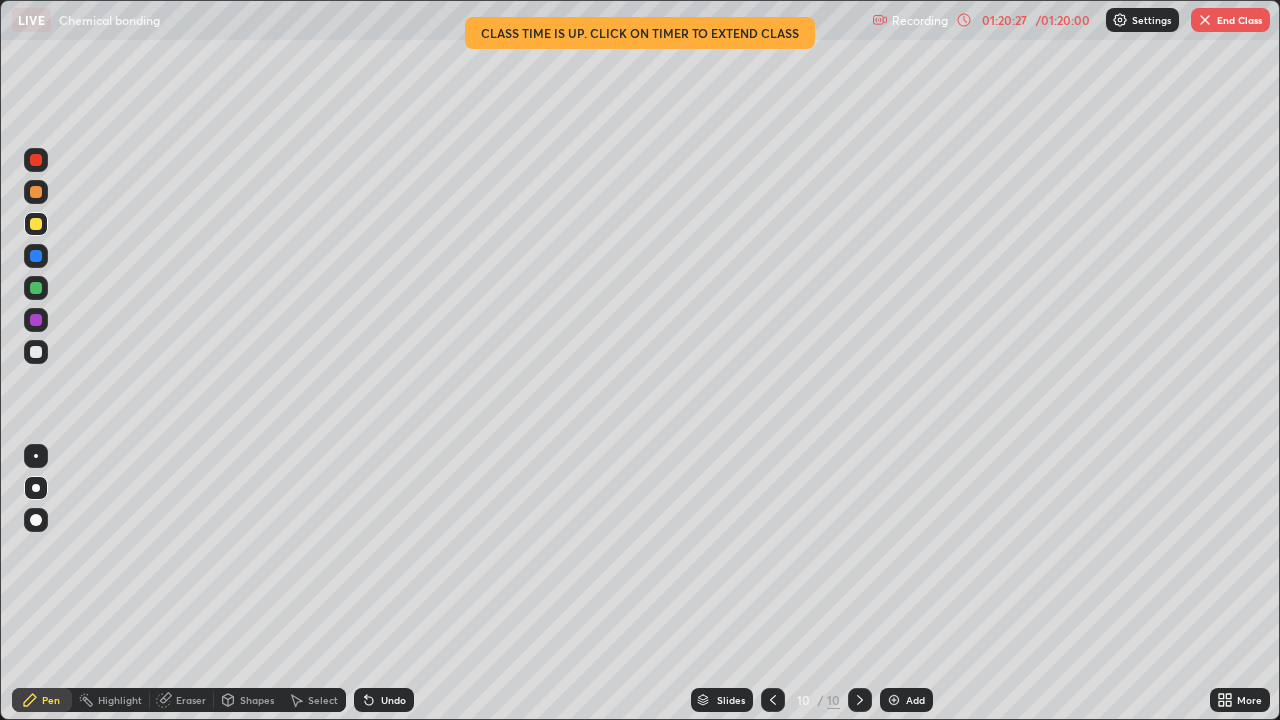 click at bounding box center (36, 520) 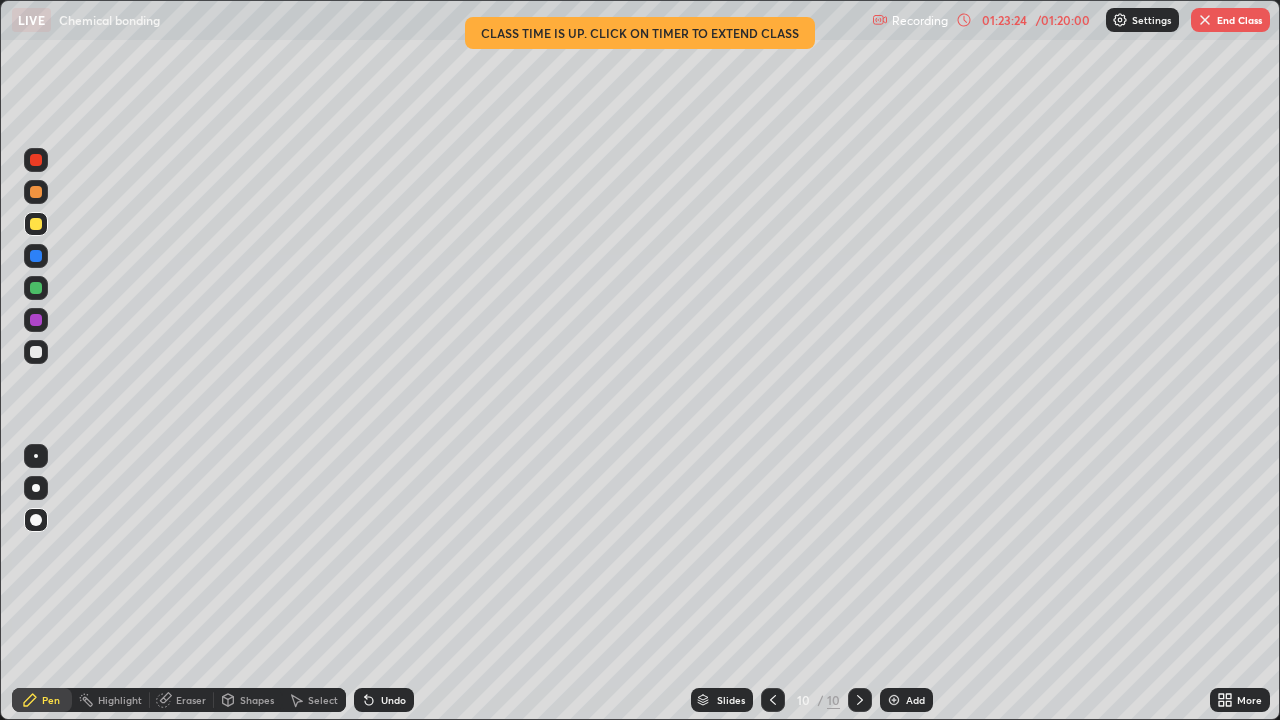 click on "End Class" at bounding box center [1230, 20] 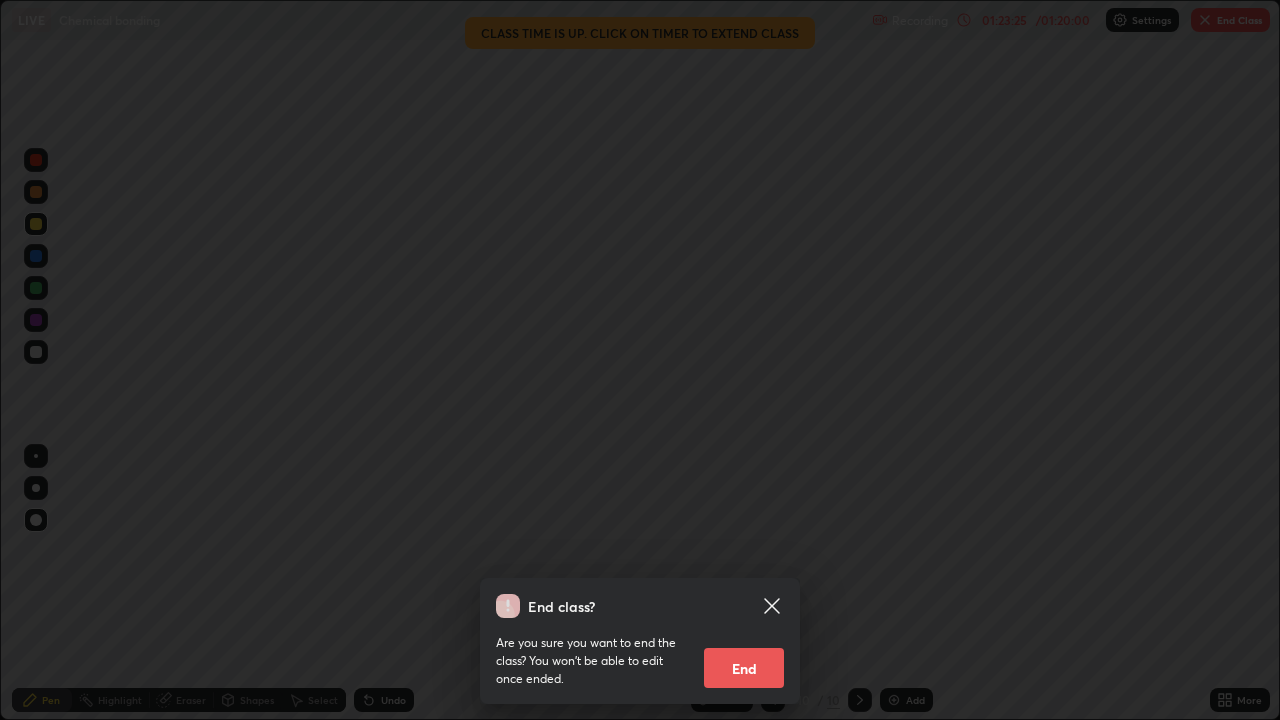 click on "End" at bounding box center (744, 668) 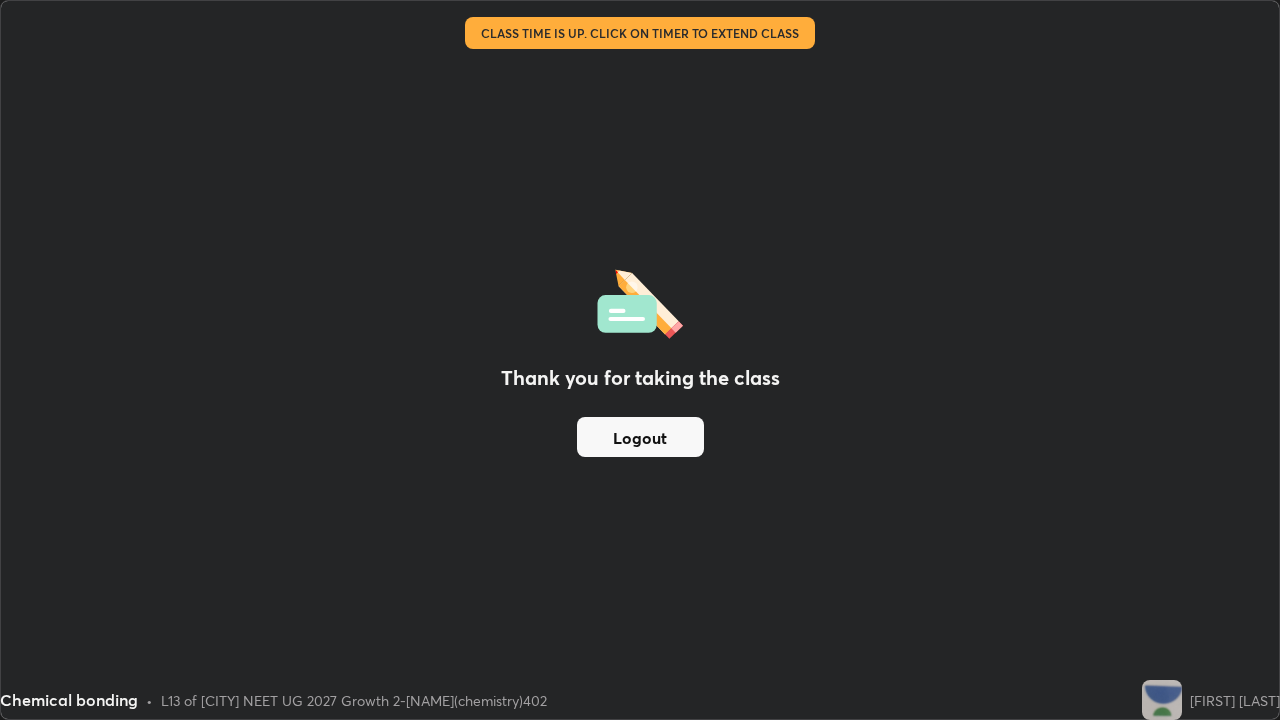 click on "Logout" at bounding box center (640, 437) 